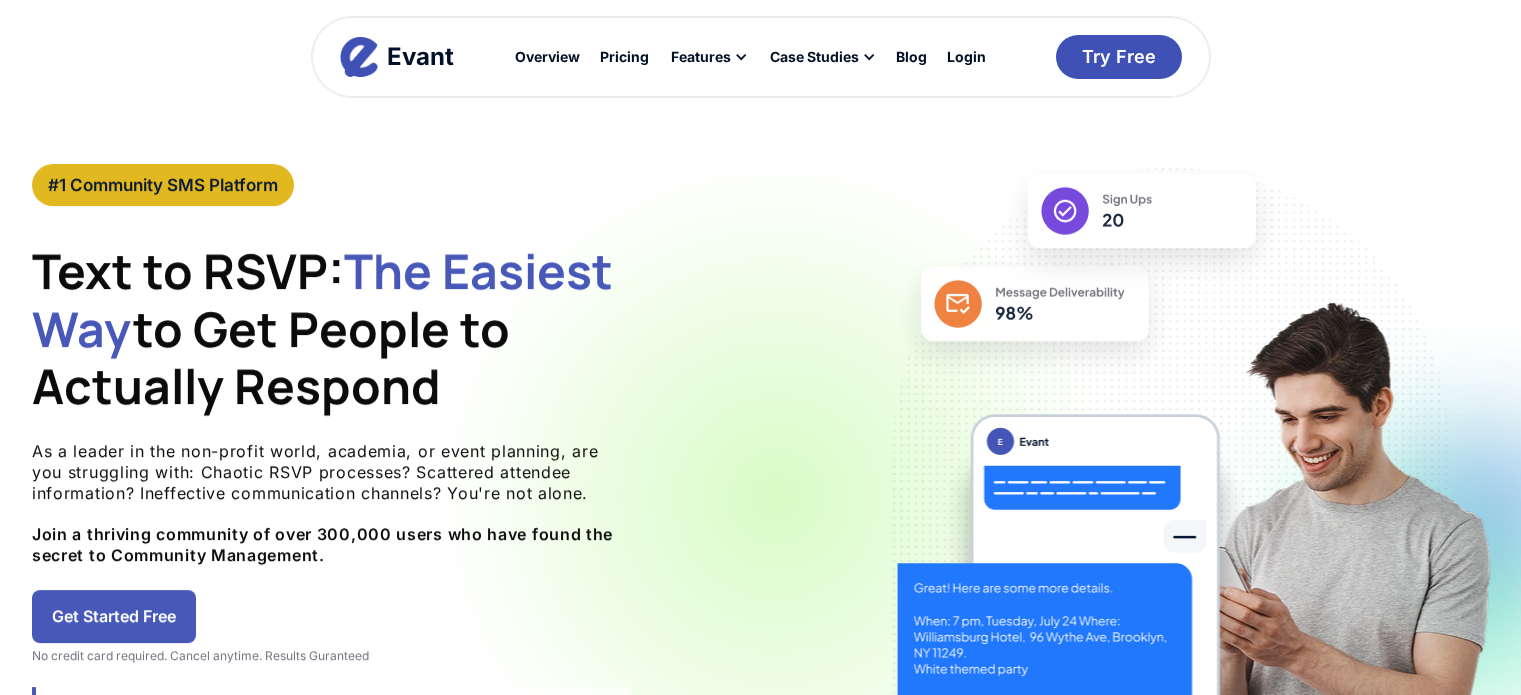 scroll, scrollTop: 0, scrollLeft: 0, axis: both 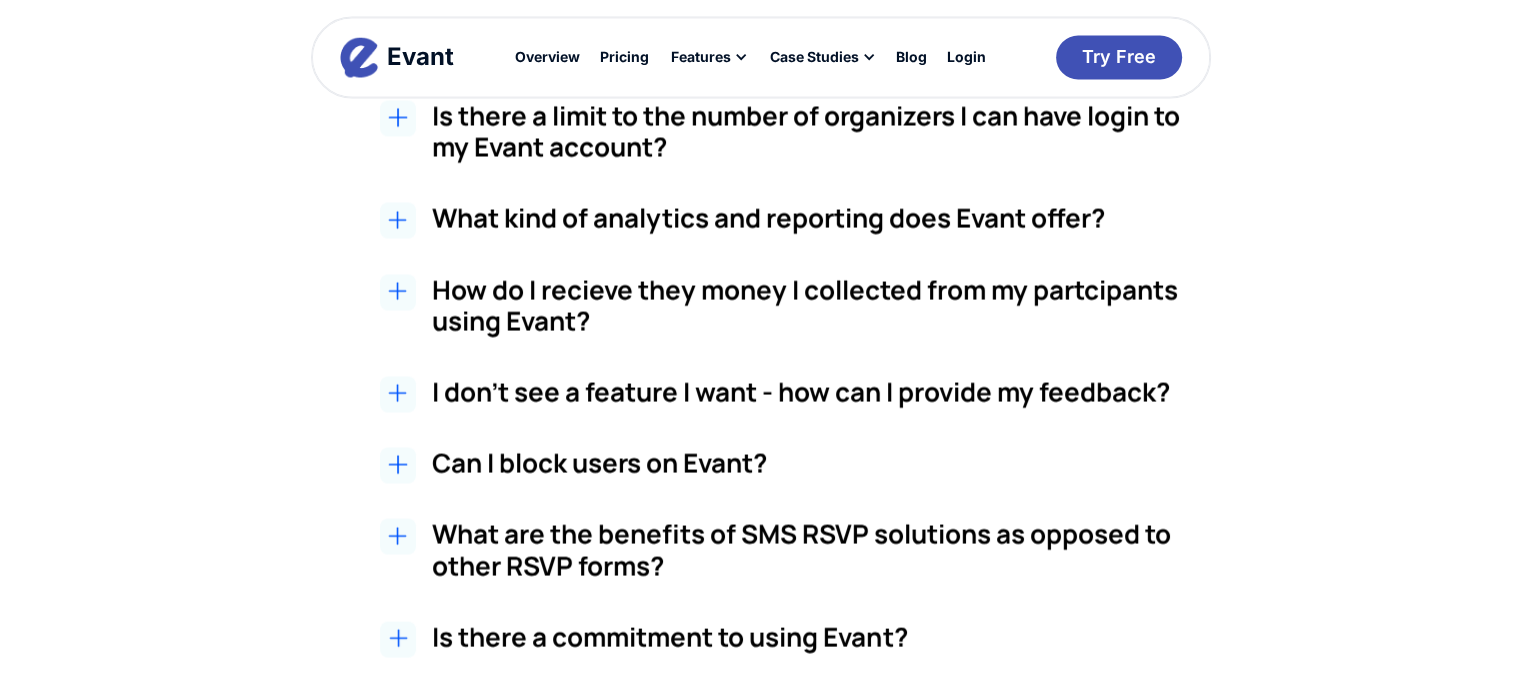 click on "Can I block users on Evant?" at bounding box center (807, 462) 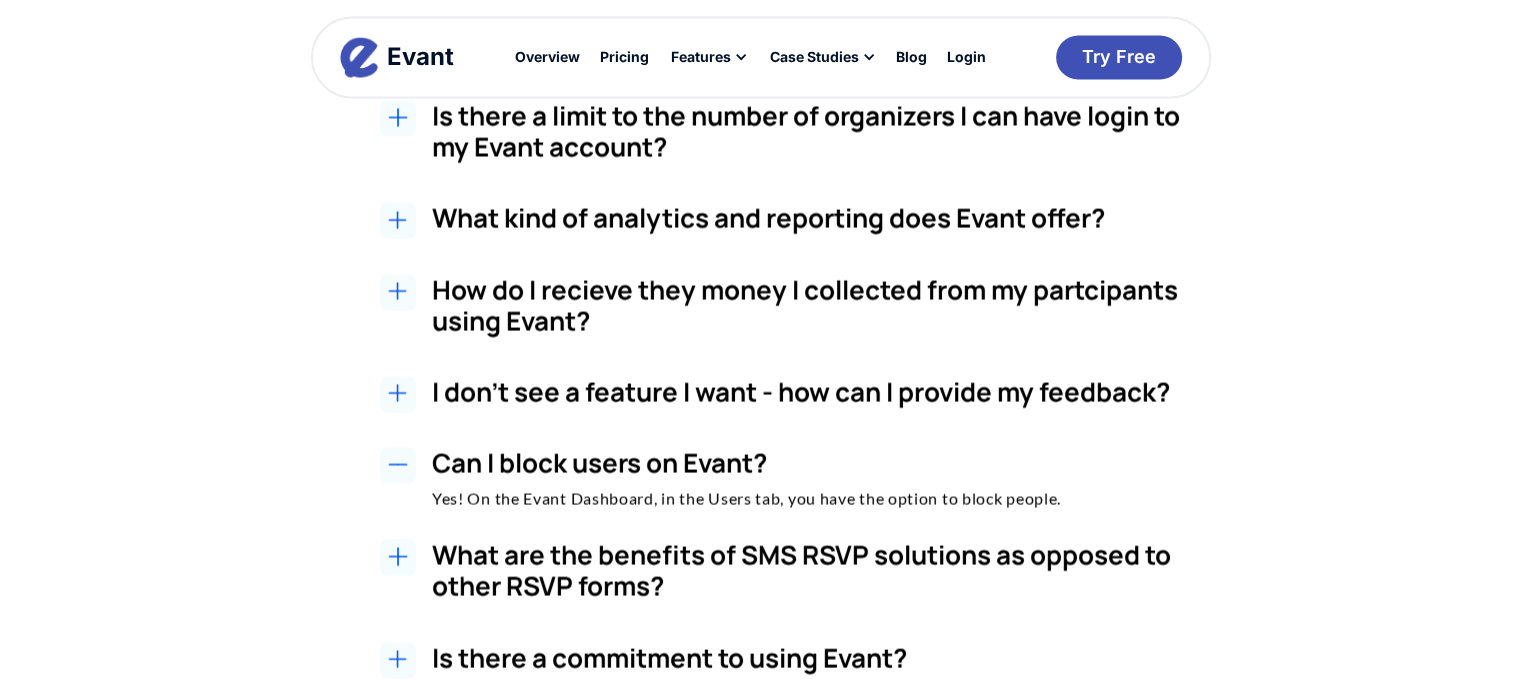 click on "Can I block users on Evant?" at bounding box center [807, 462] 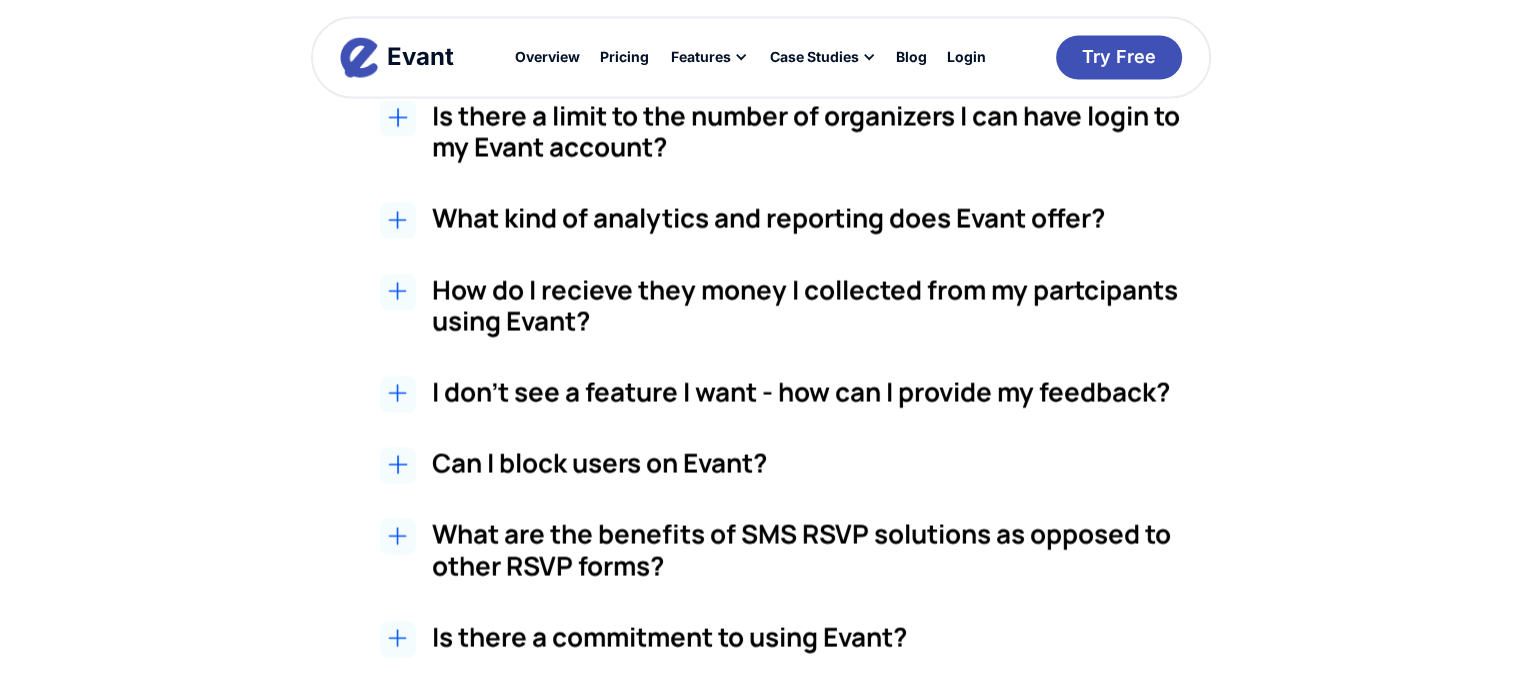 click on "How do I recieve they money I collected from my partcipants using Evant?" at bounding box center (807, 305) 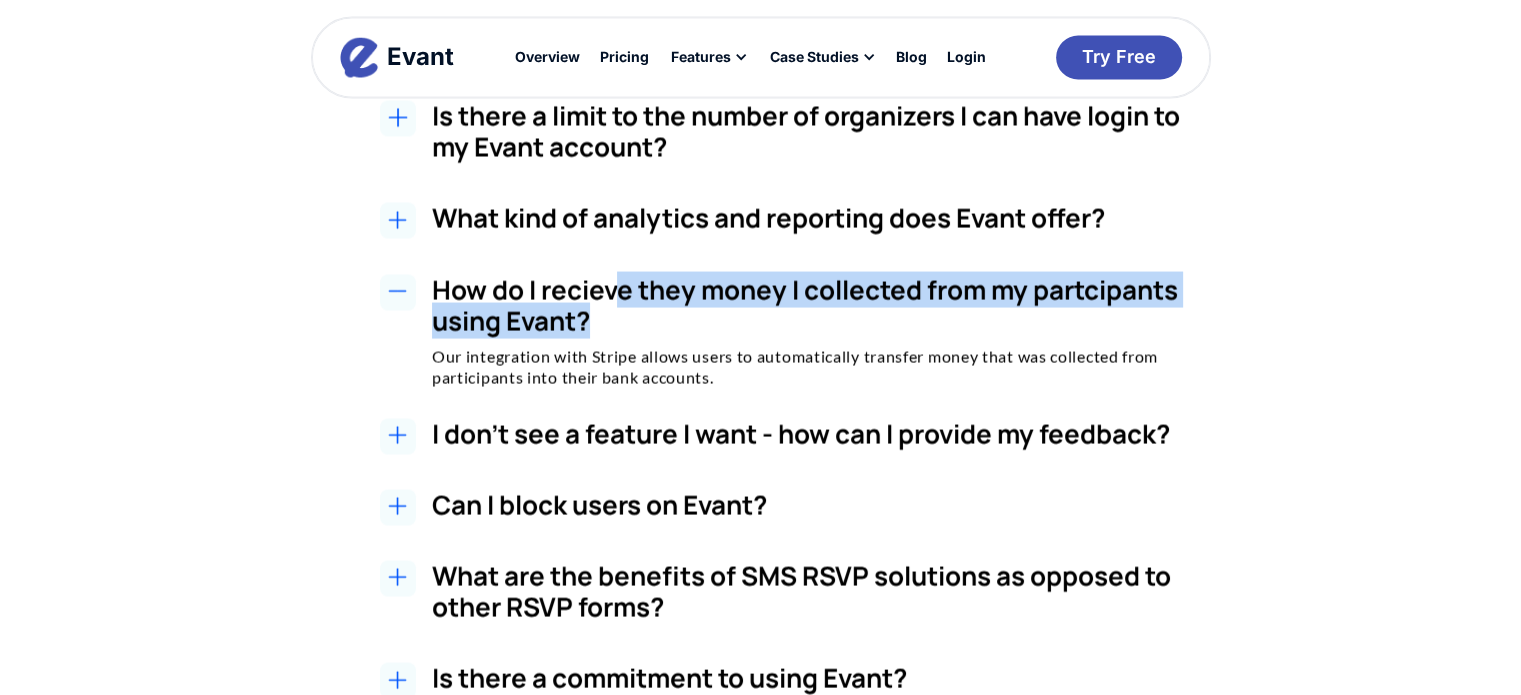 drag, startPoint x: 620, startPoint y: 290, endPoint x: 664, endPoint y: 313, distance: 49.648766 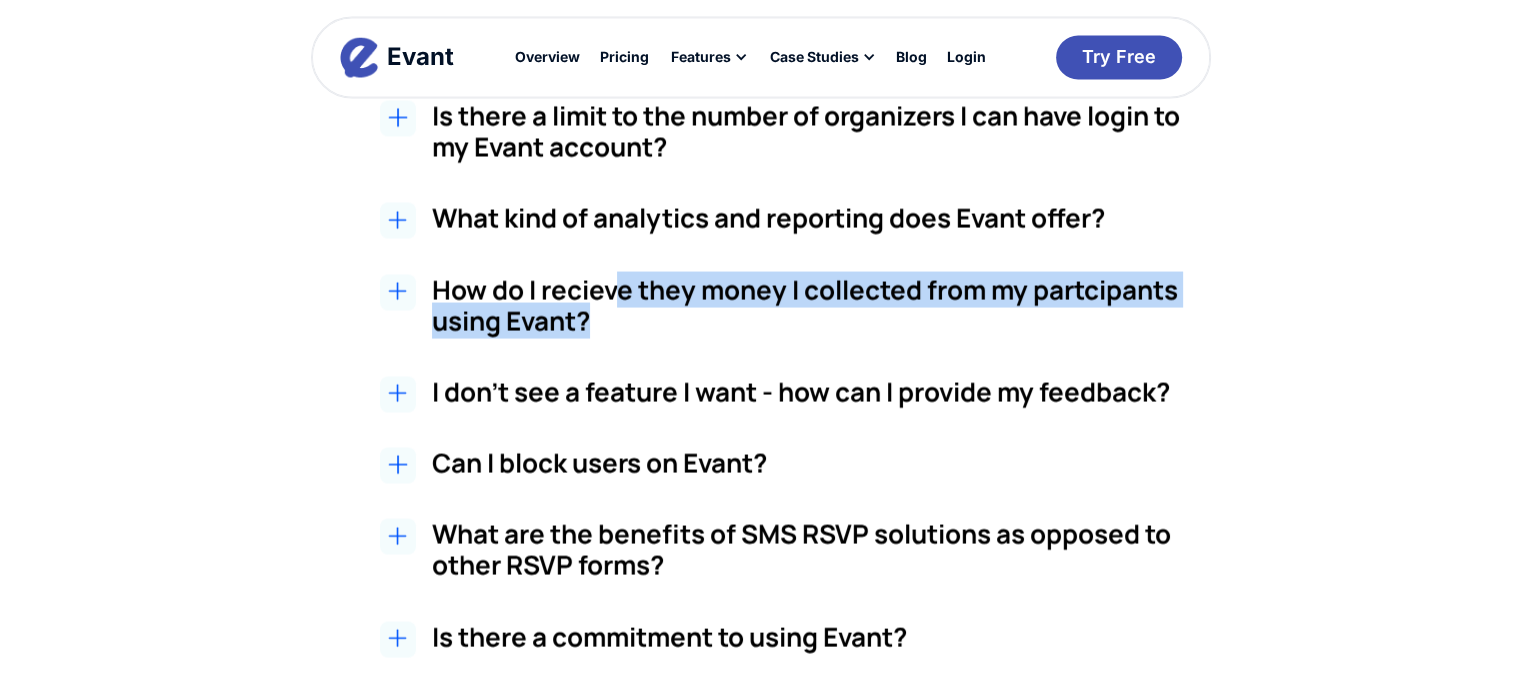 click on "How do I recieve they money I collected from my partcipants using Evant?" at bounding box center [807, 305] 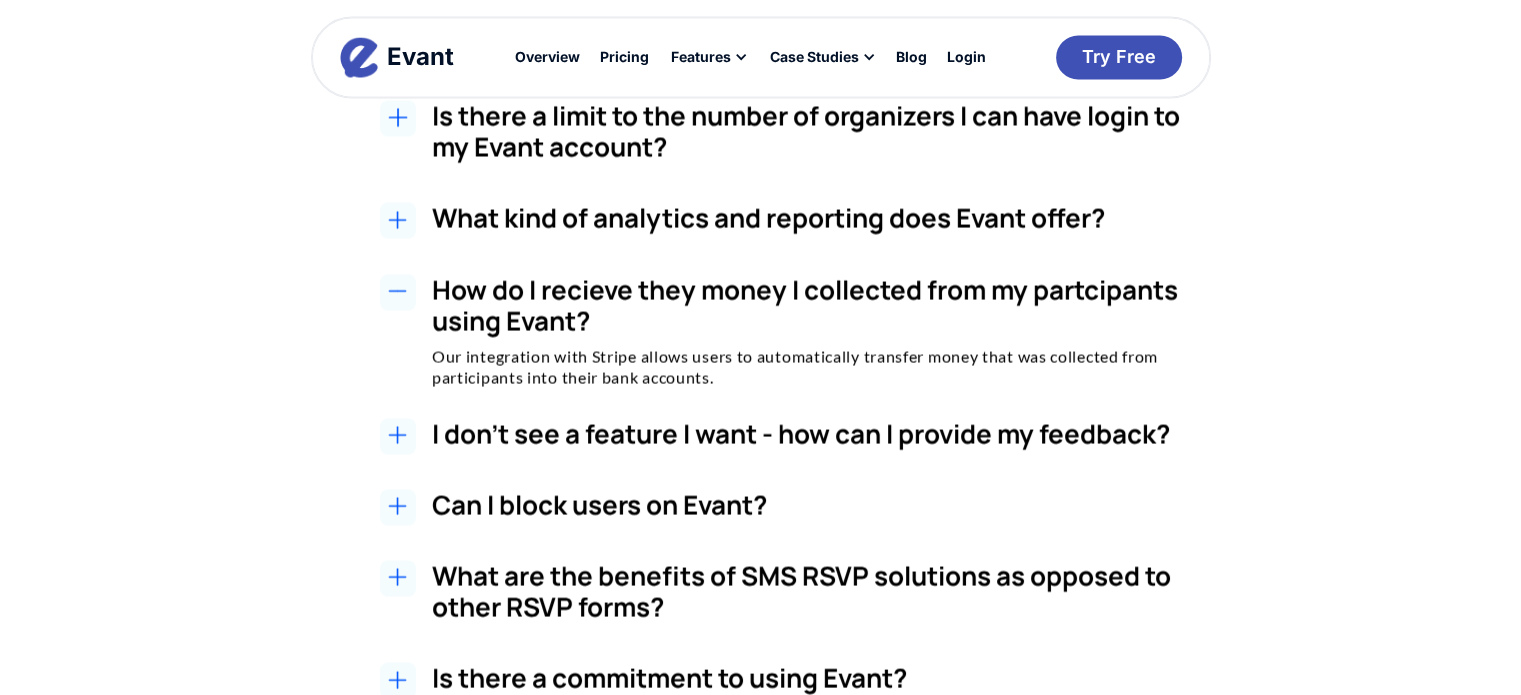click on "How do I recieve they money I collected from my partcipants using Evant?" at bounding box center [807, 305] 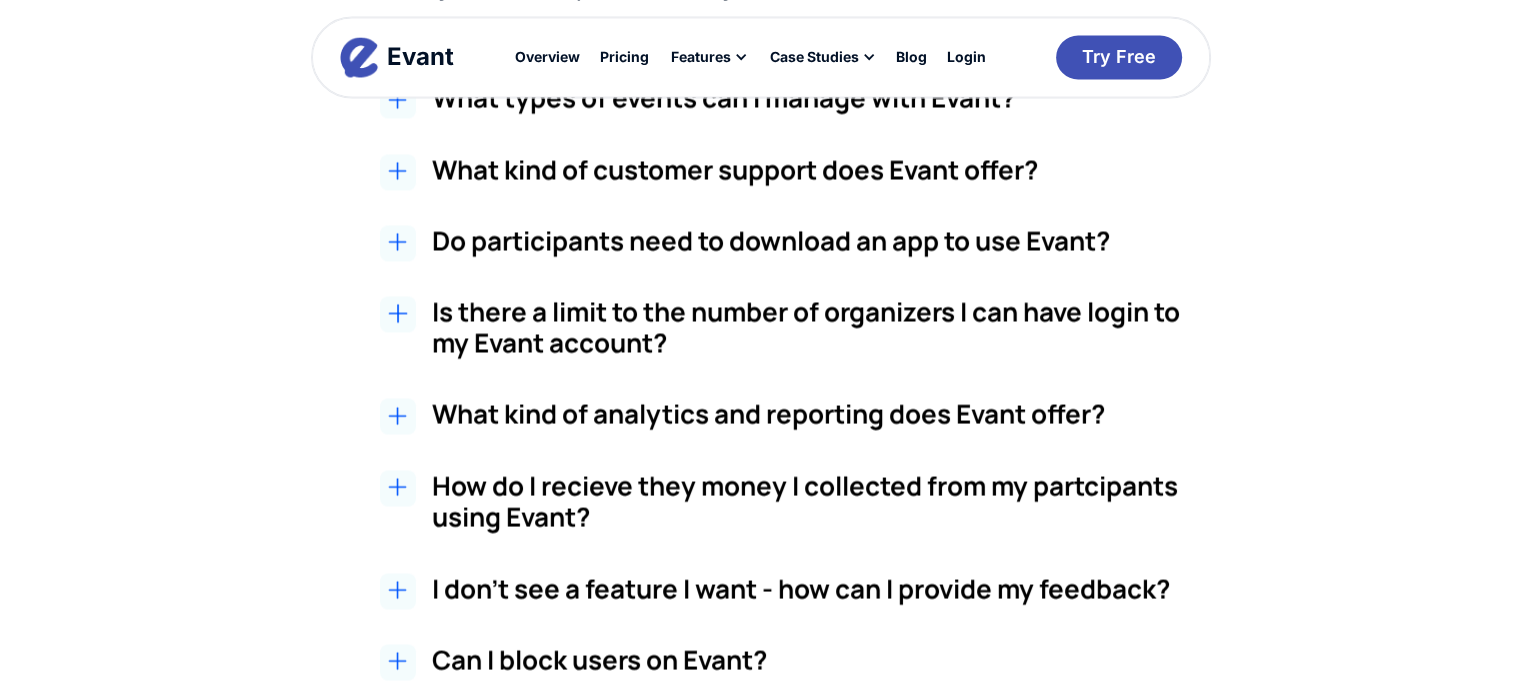 scroll, scrollTop: 3500, scrollLeft: 0, axis: vertical 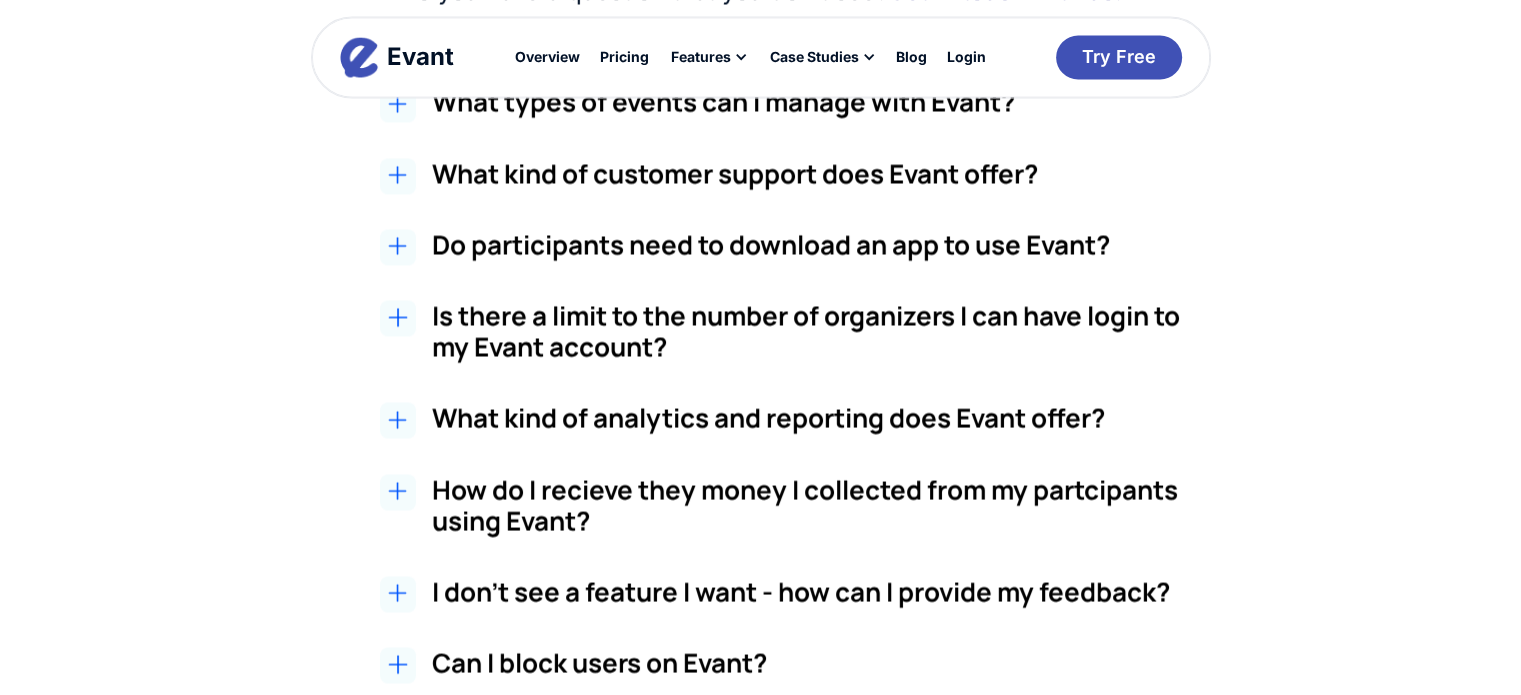 click on "Is there a limit to the number of organizers I can have login to my Evant account?" at bounding box center (807, 331) 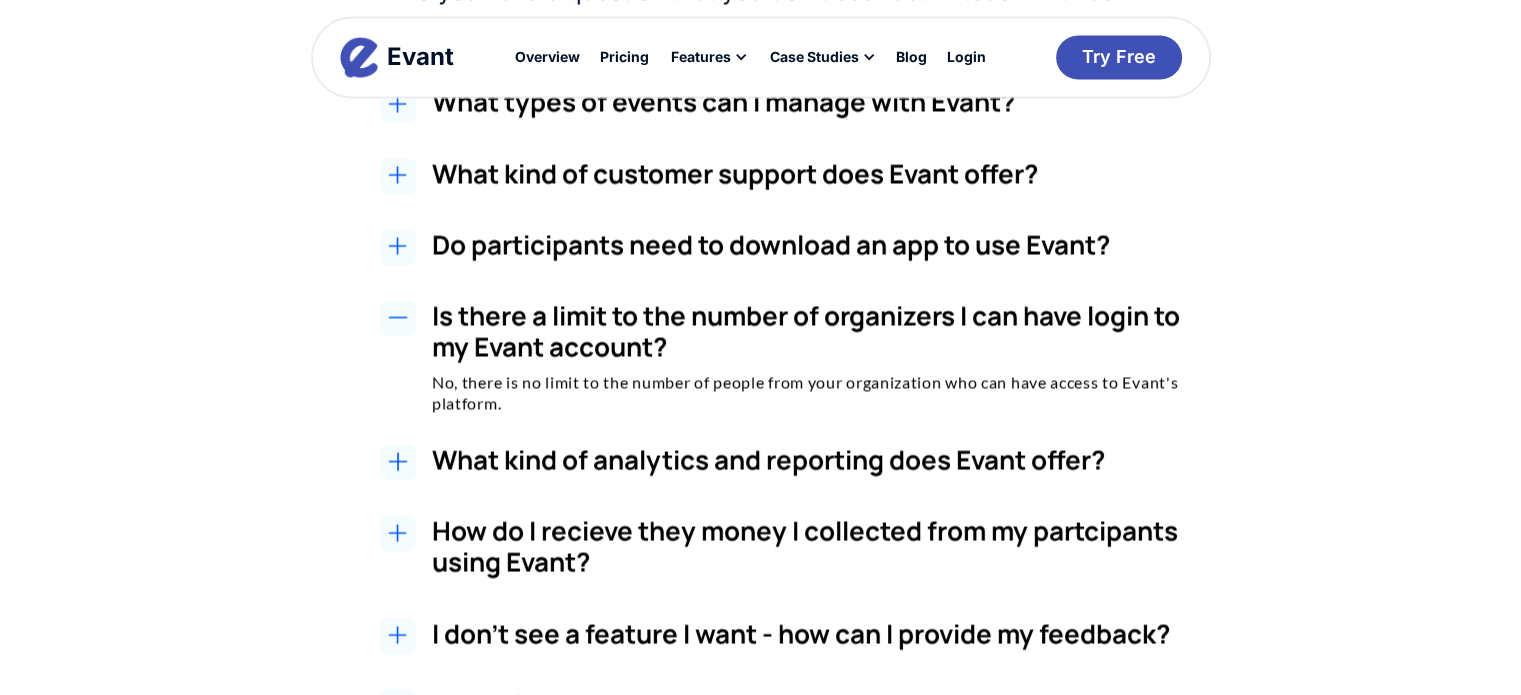 click on "Is there a limit to the number of organizers I can have login to my Evant account?" at bounding box center [807, 331] 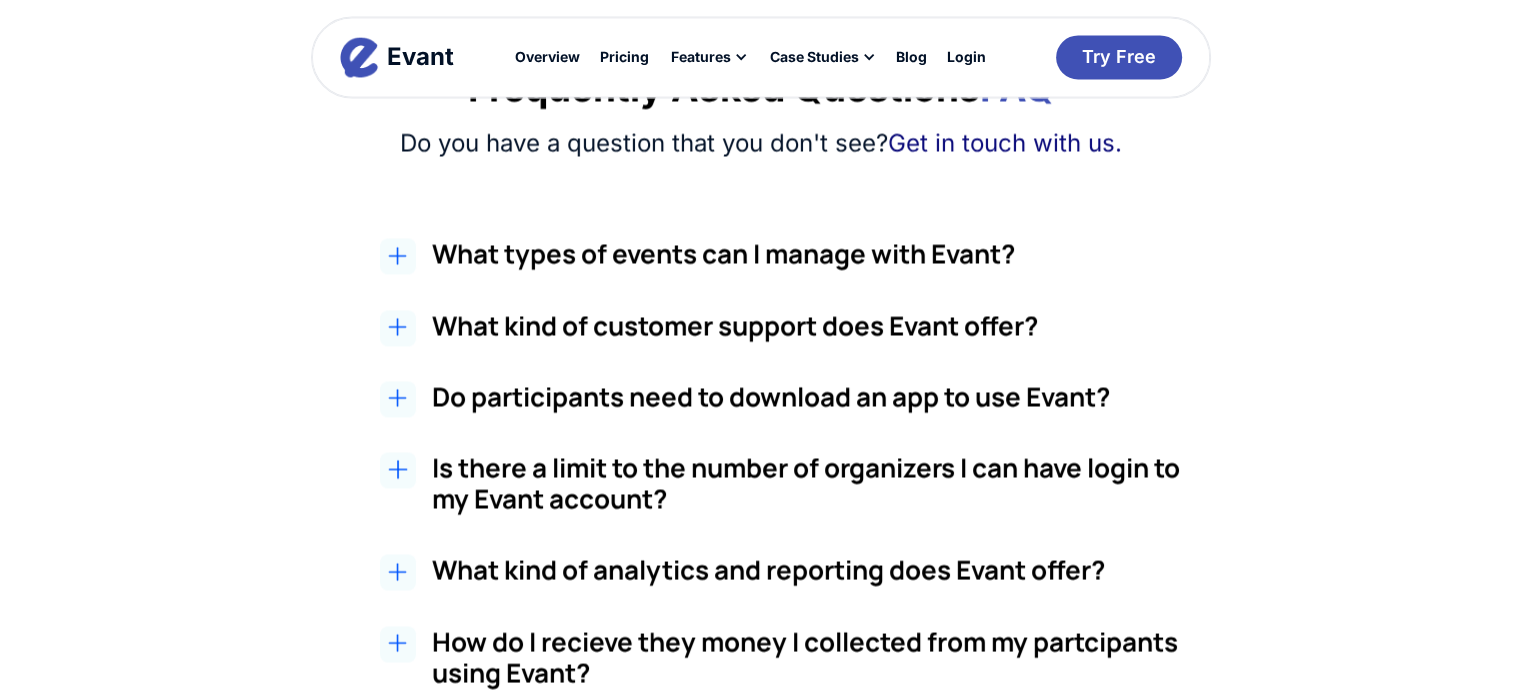 scroll, scrollTop: 3300, scrollLeft: 0, axis: vertical 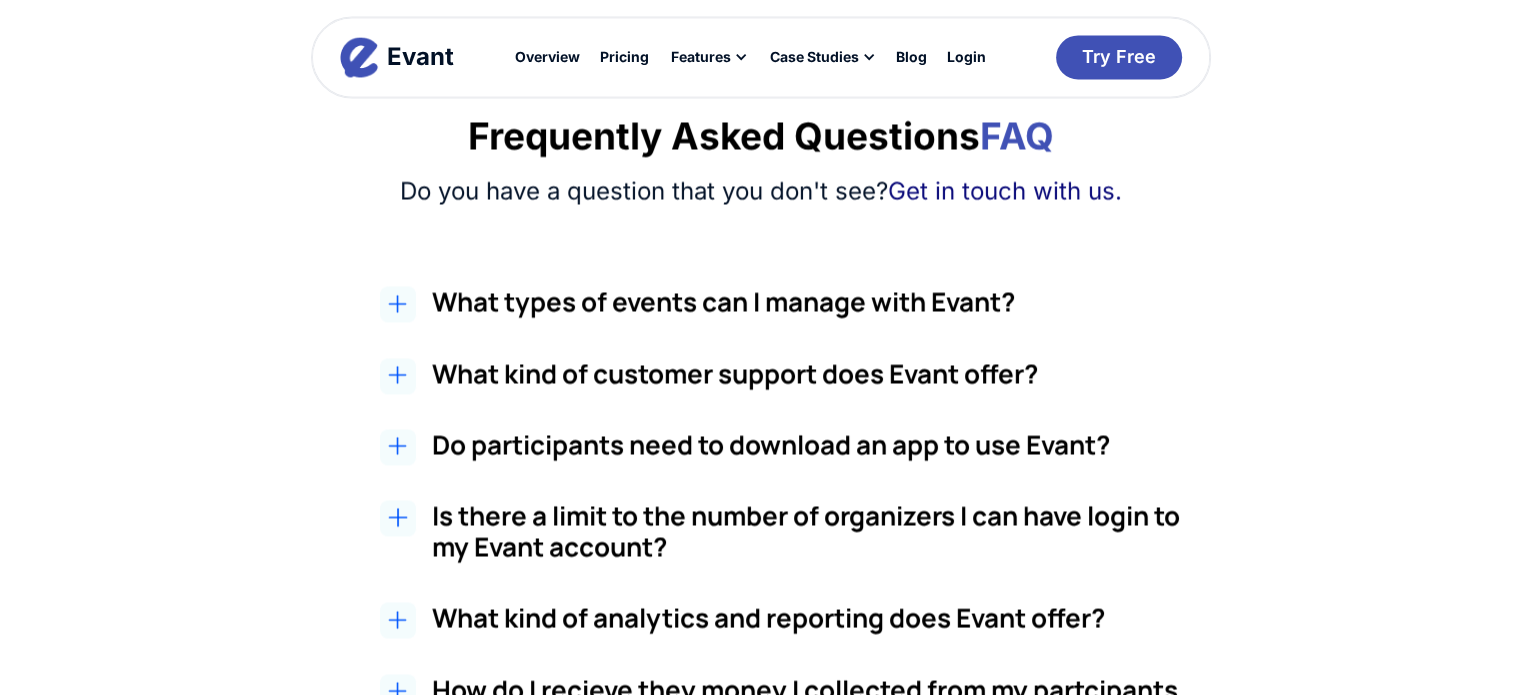 click on "What types of events can I manage with Evant?" at bounding box center [807, 301] 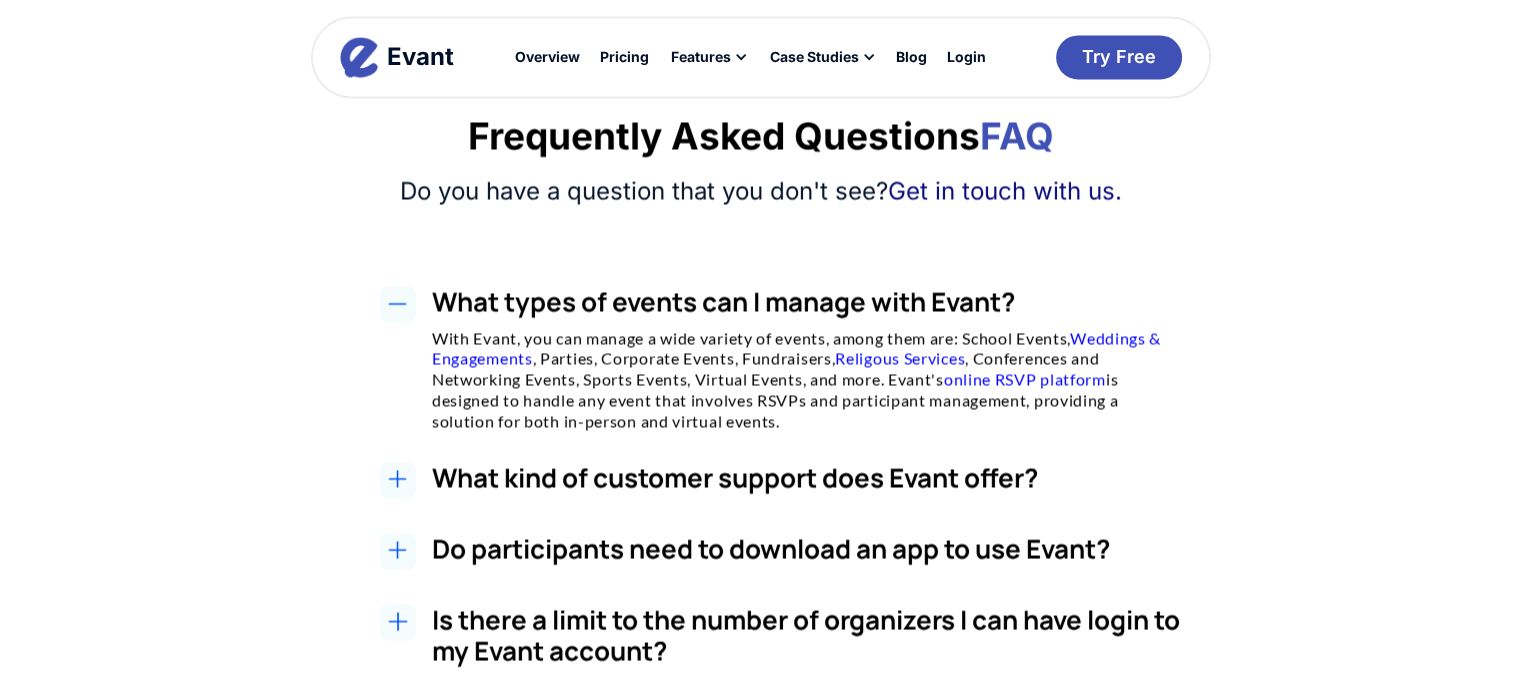 click on "What types of events can I manage with Evant?" at bounding box center (807, 301) 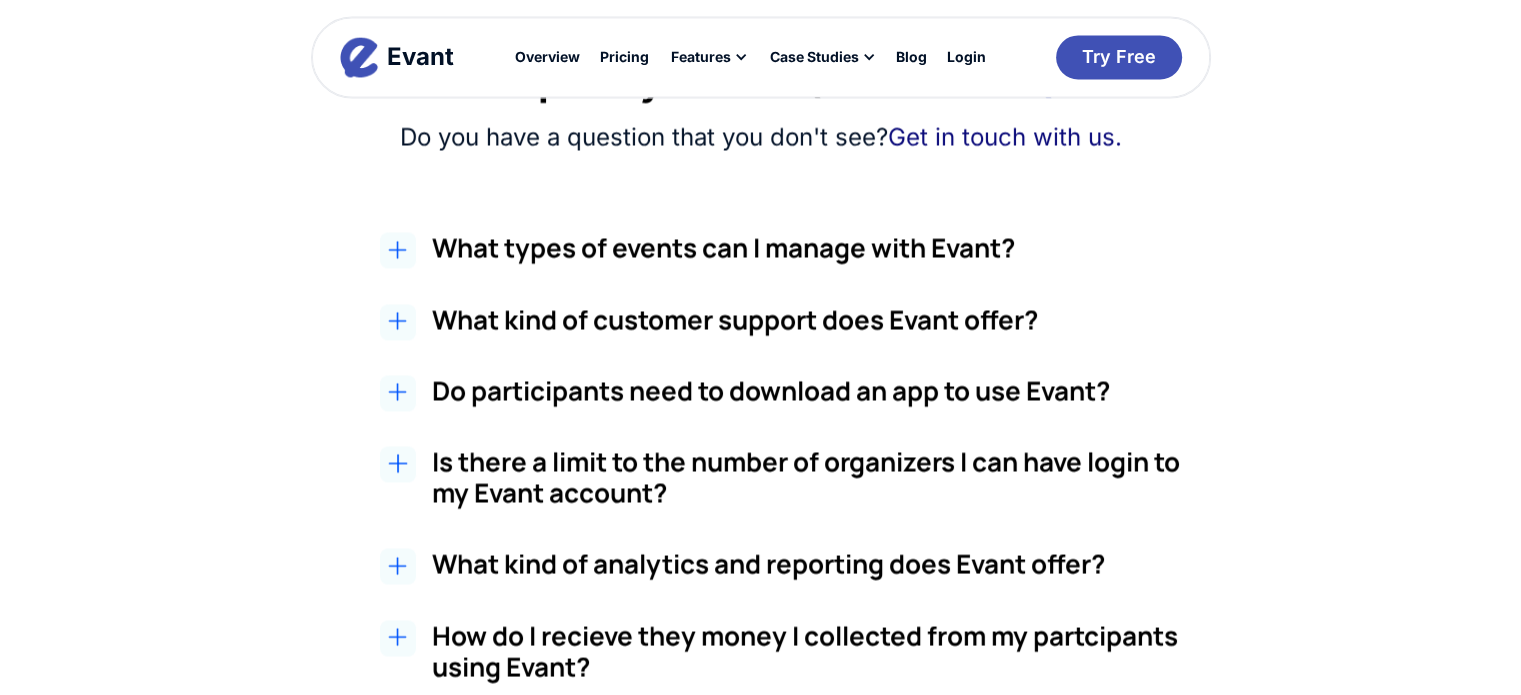 scroll, scrollTop: 3400, scrollLeft: 0, axis: vertical 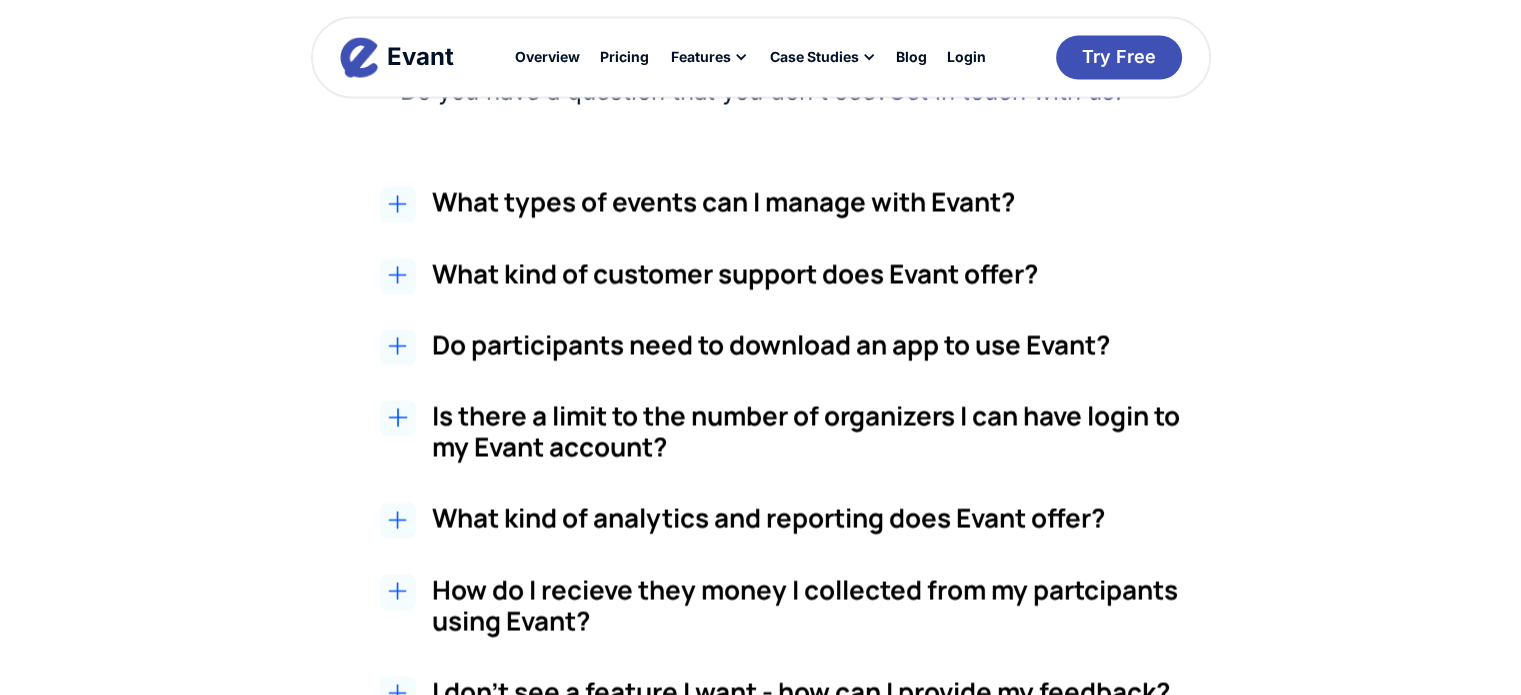 click on "Do participants need to download an app to use Evant?" at bounding box center (807, 344) 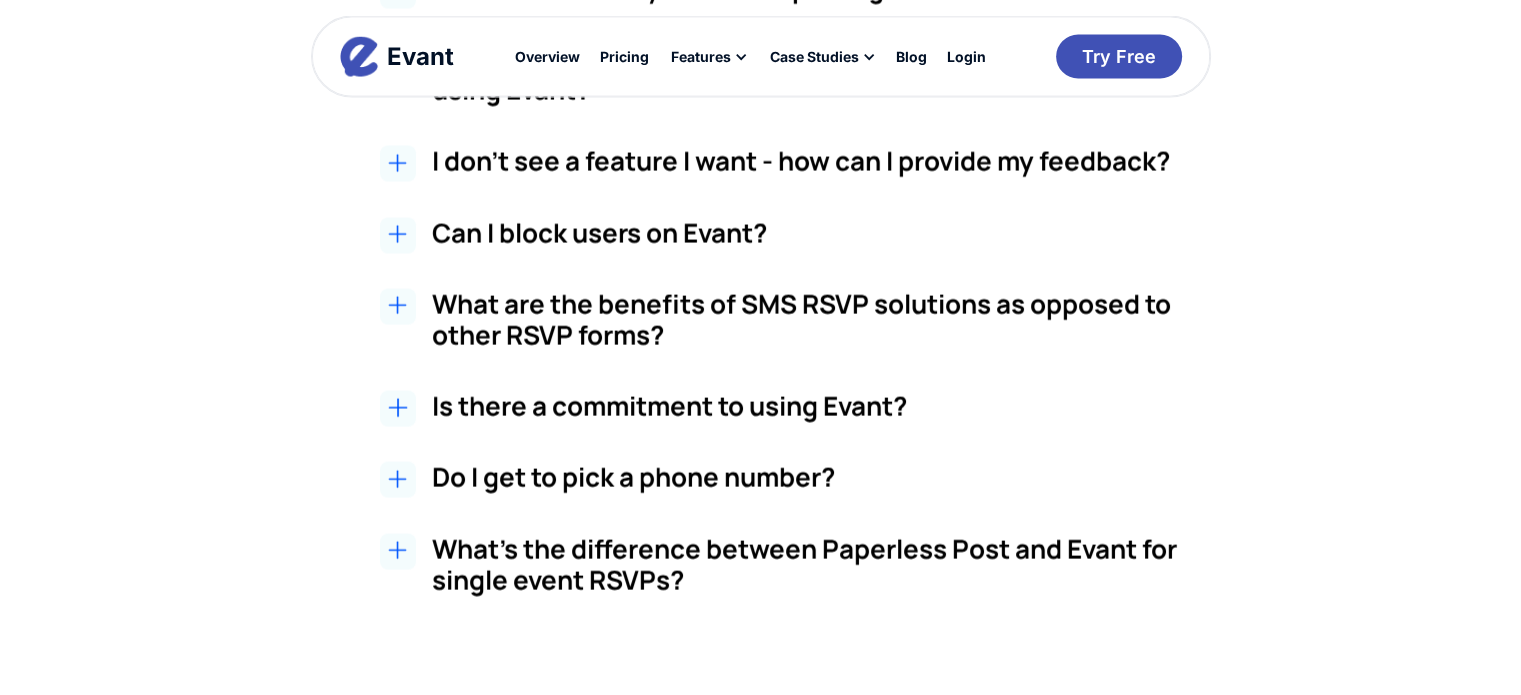 scroll, scrollTop: 4100, scrollLeft: 0, axis: vertical 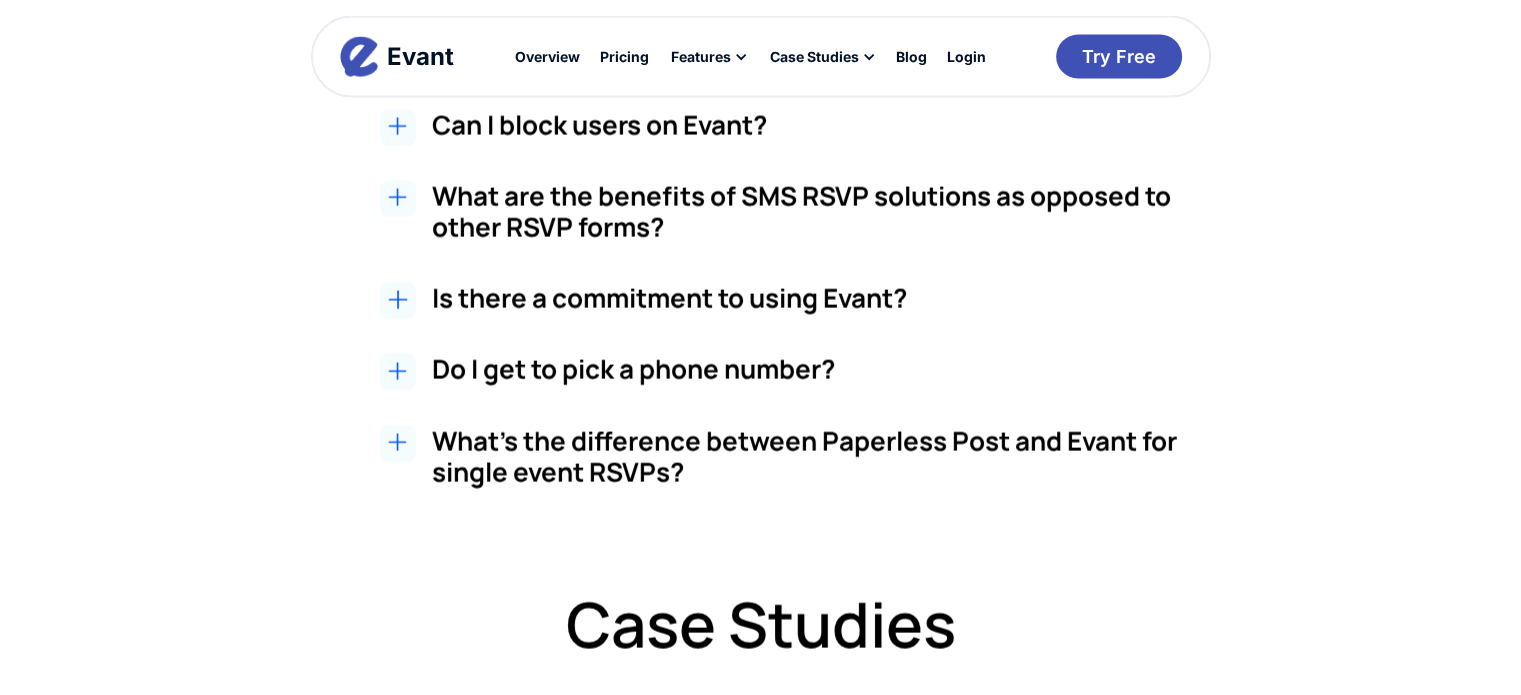 click on "Is there a commitment to using Evant?" at bounding box center [807, 298] 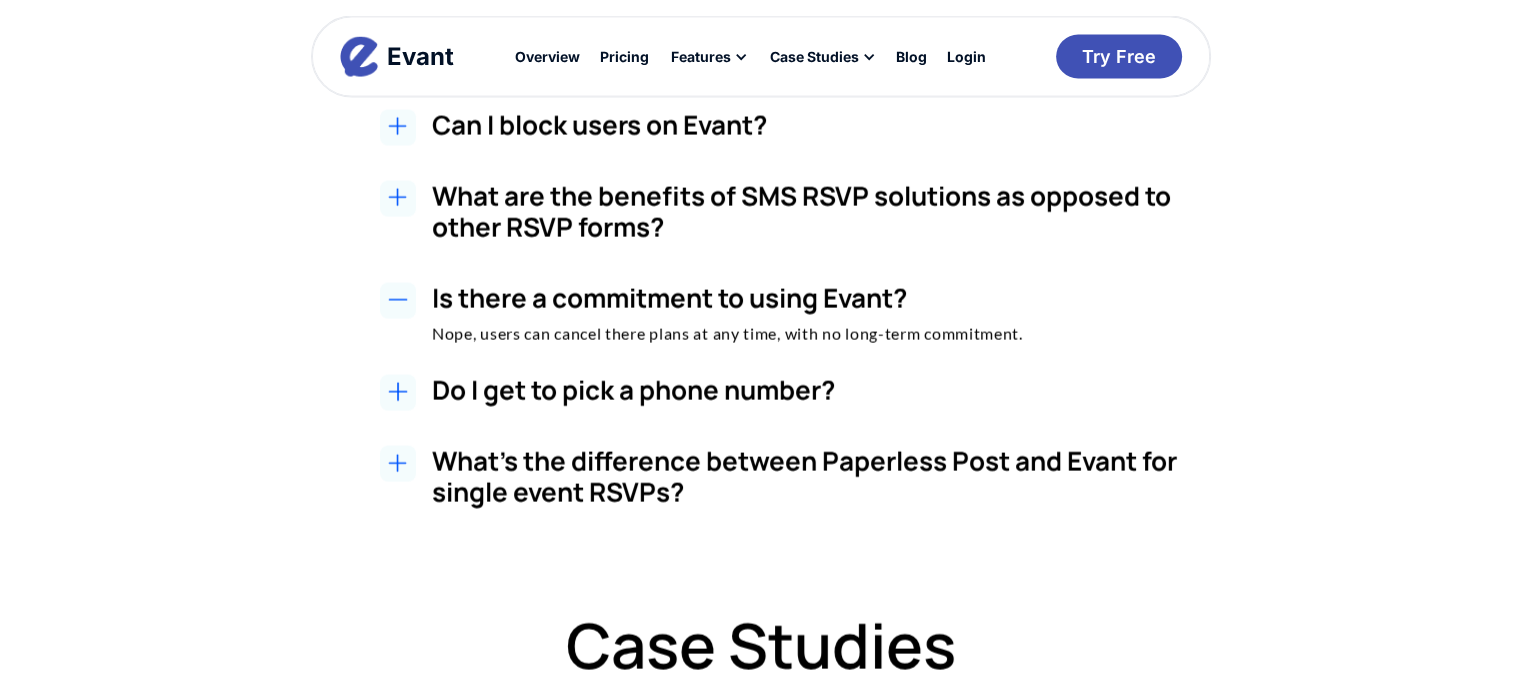 click on "Do I get to pick a phone number?" at bounding box center (807, 390) 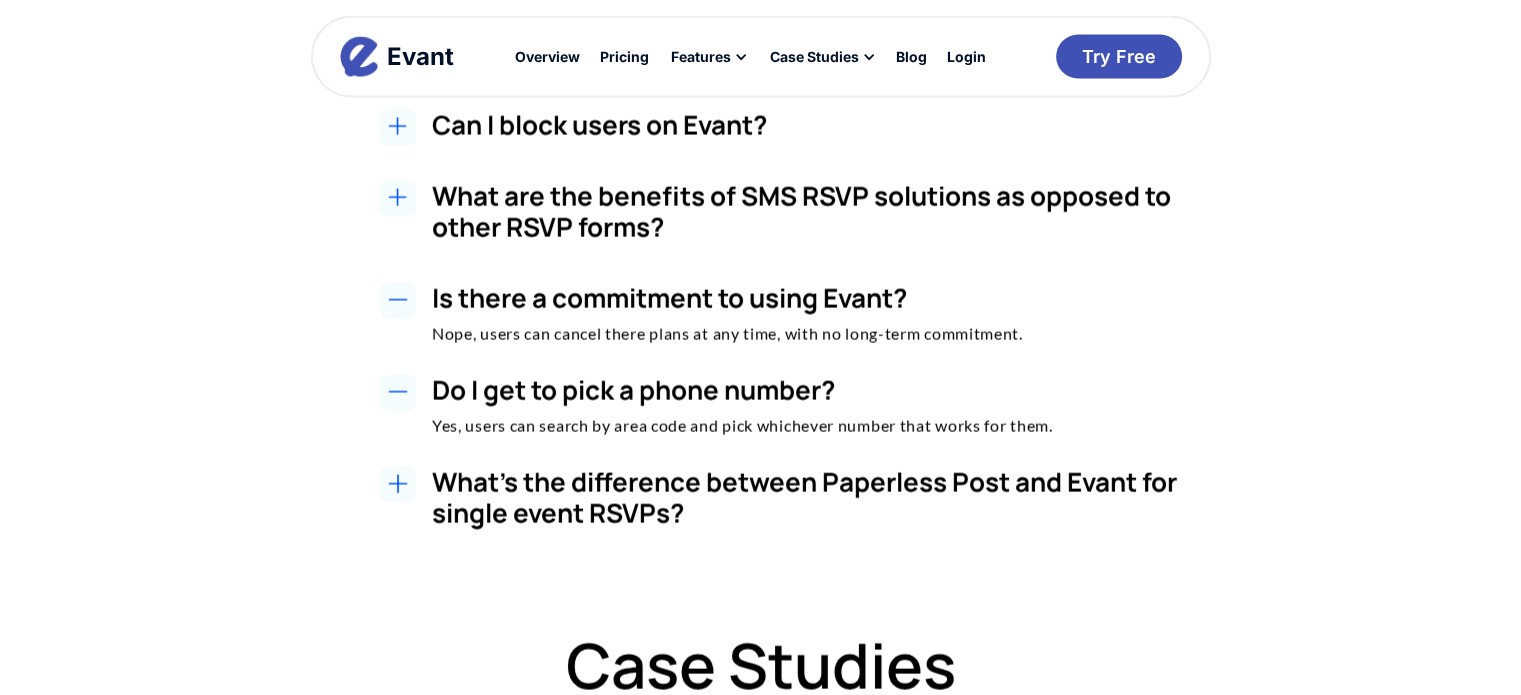 click on "Do I get to pick a phone number?" at bounding box center (807, 390) 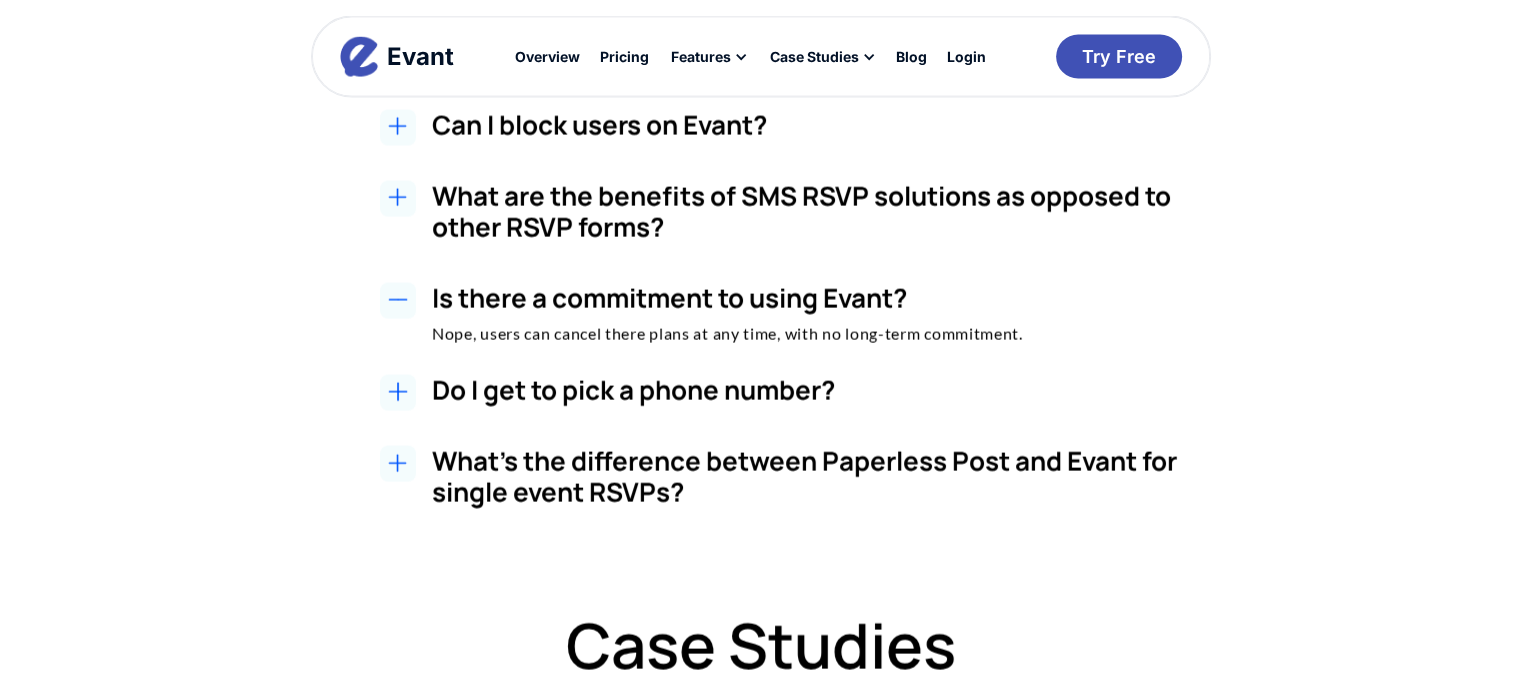 click on "What's the difference between Paperless Post and Evant for single event RSVPs?" at bounding box center (807, 477) 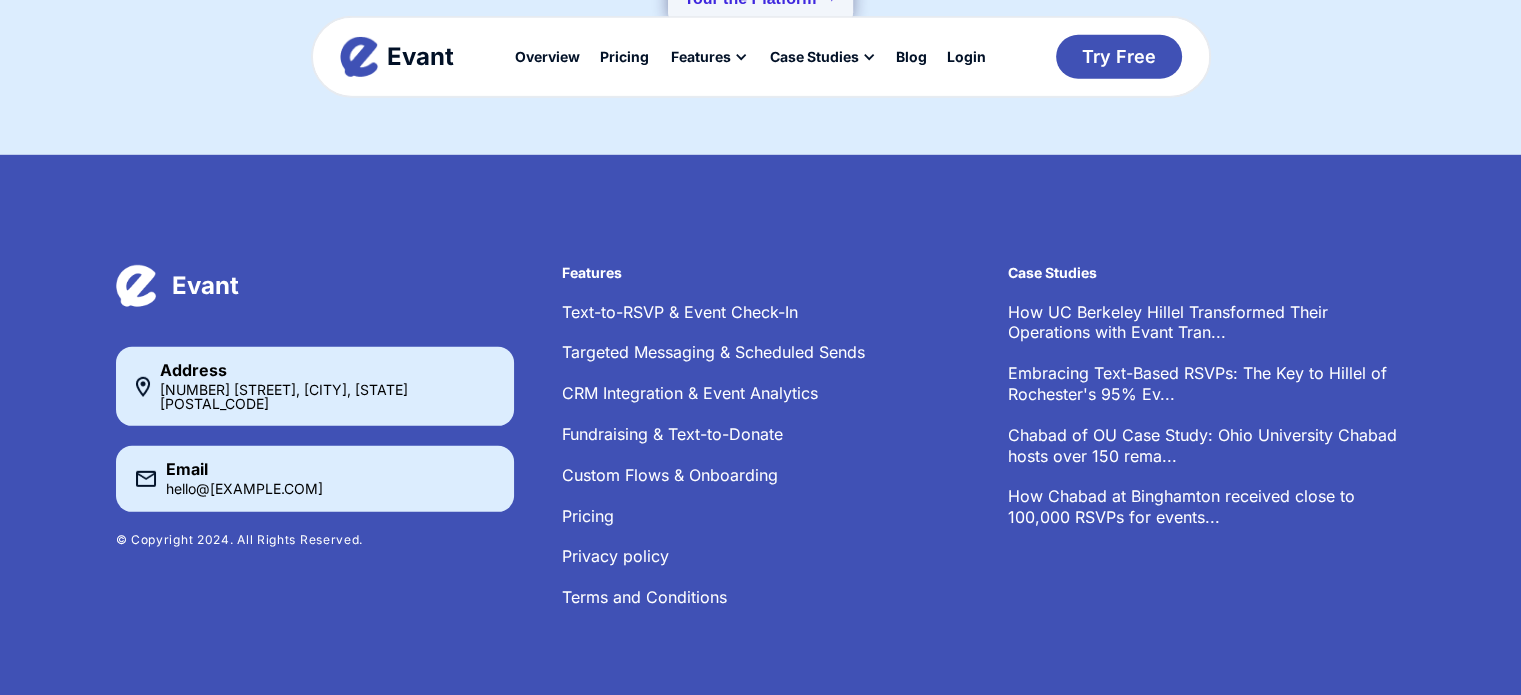 scroll, scrollTop: 5892, scrollLeft: 0, axis: vertical 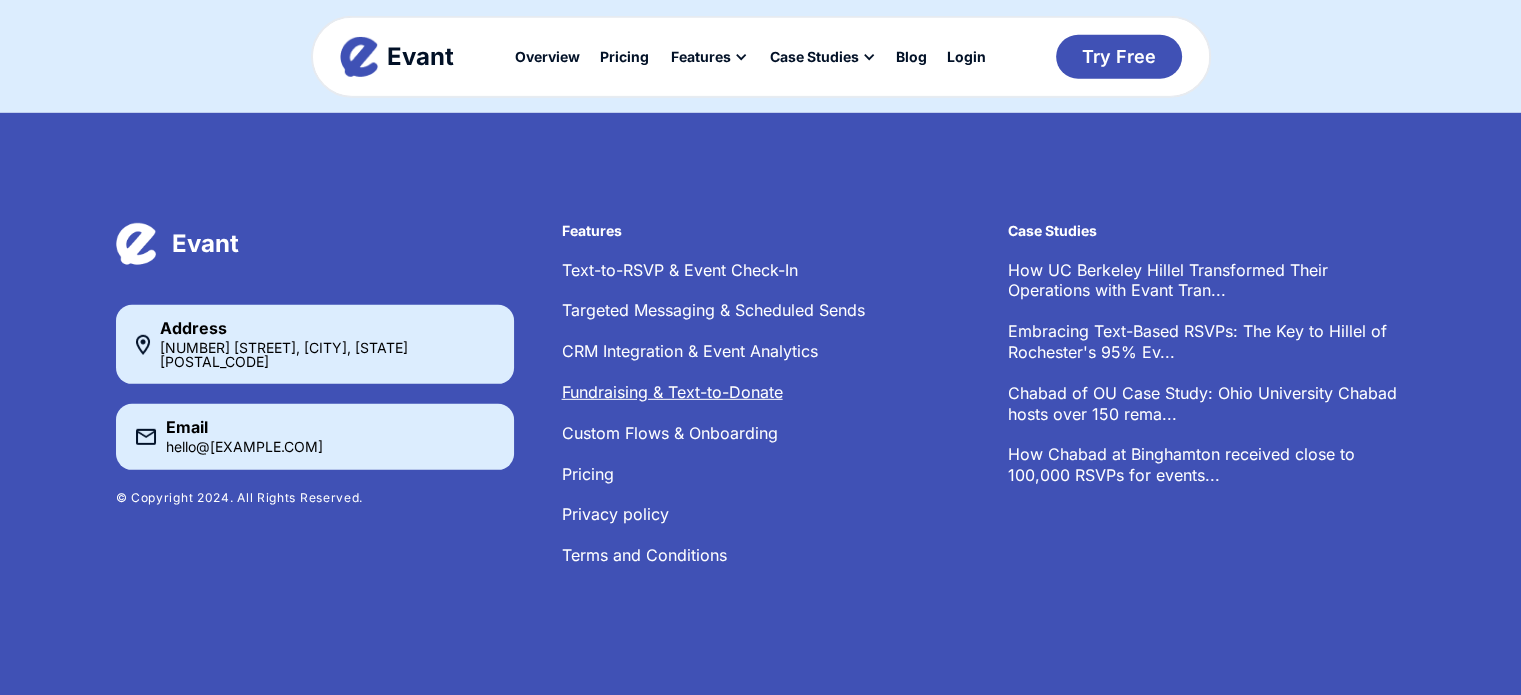 click on "Fundraising & Text-to-Donate" at bounding box center (672, 392) 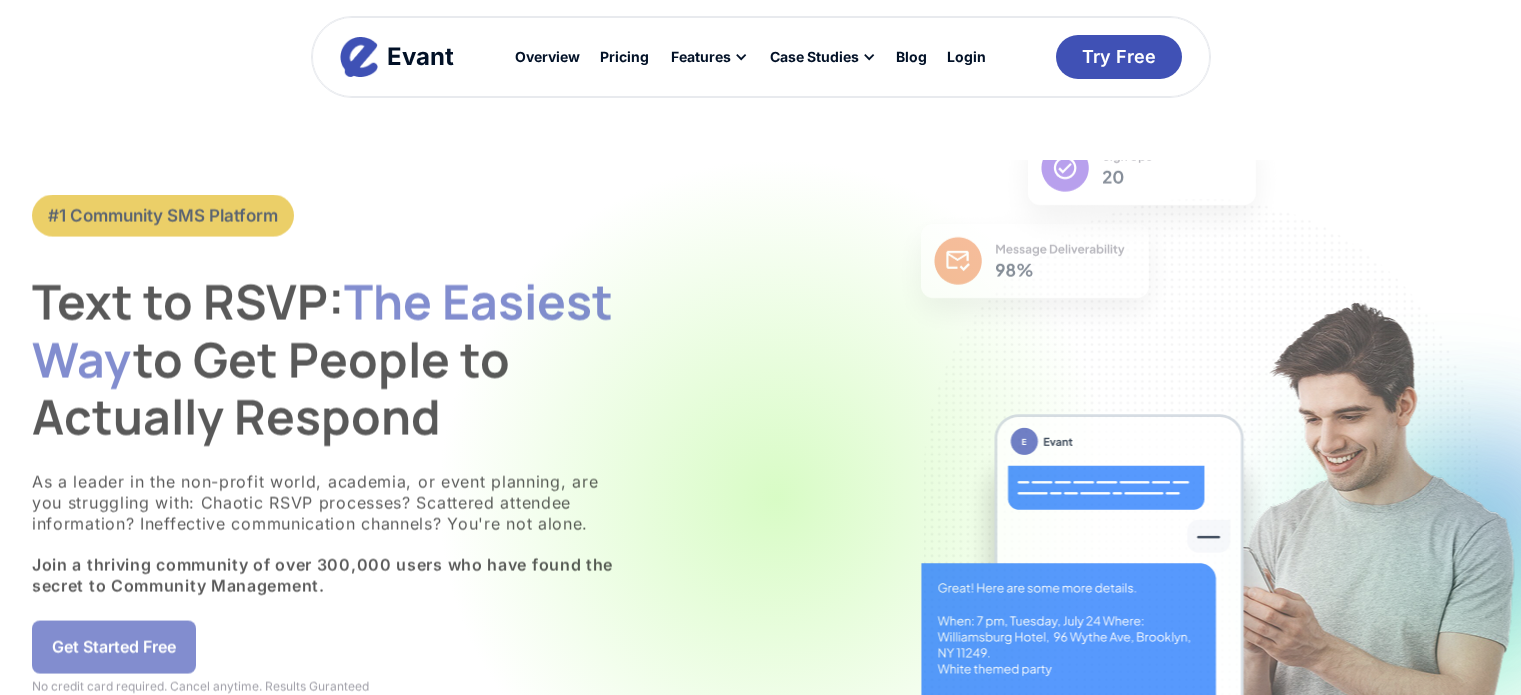 scroll, scrollTop: 0, scrollLeft: 0, axis: both 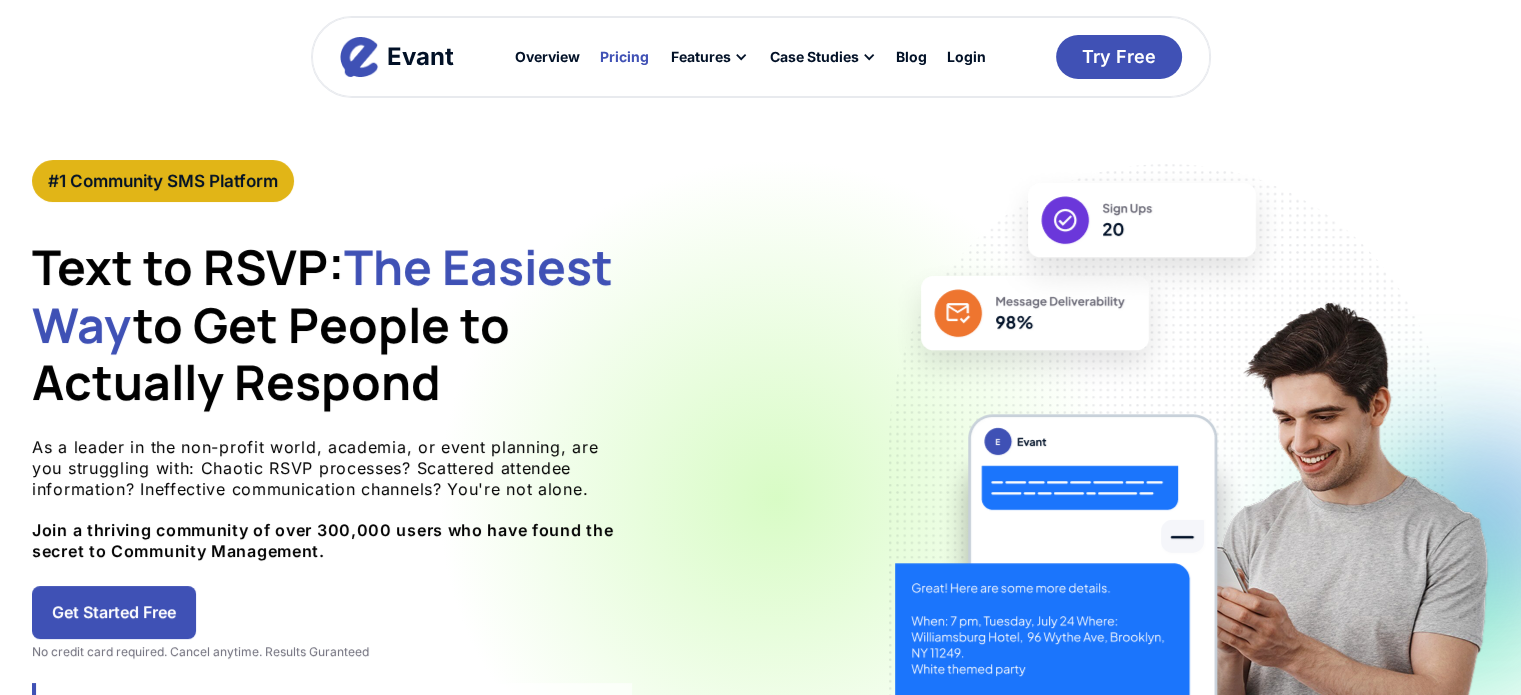 click on "Pricing" at bounding box center (624, 57) 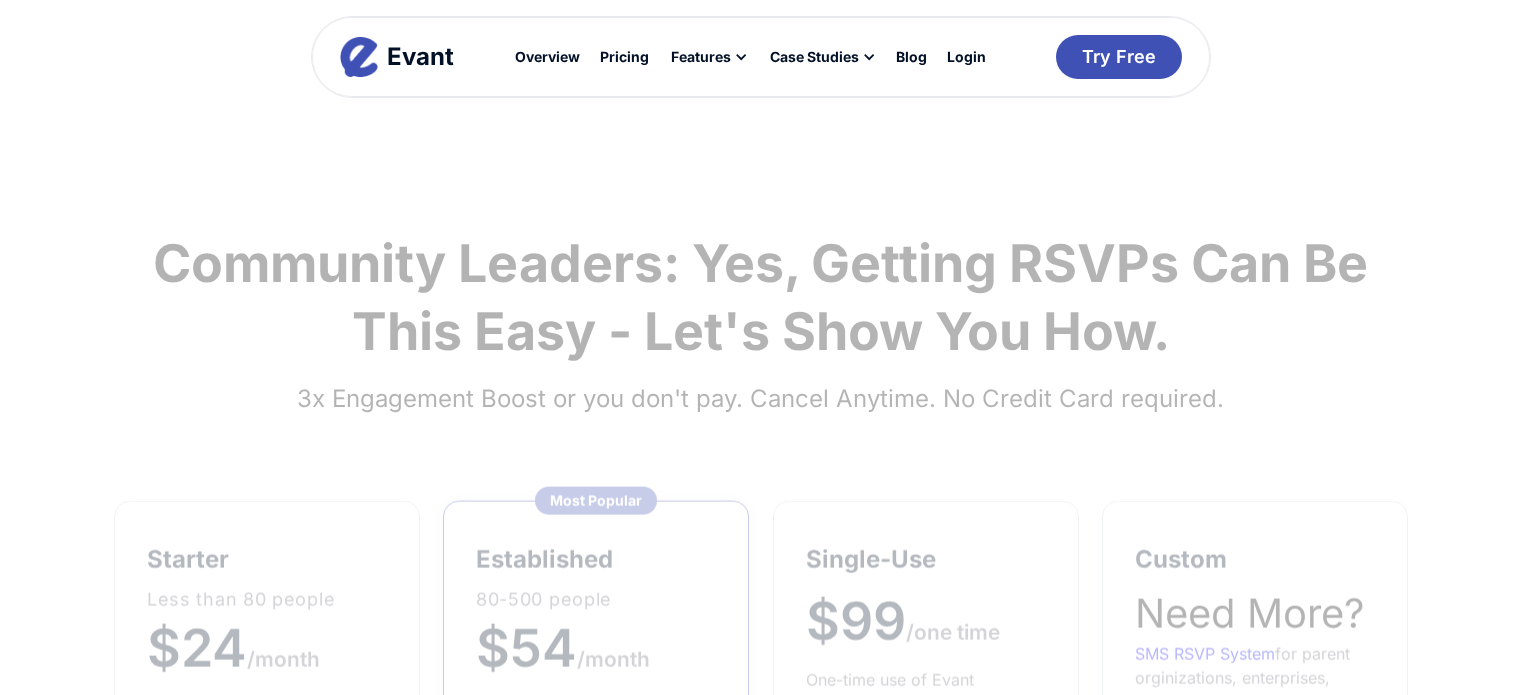 scroll, scrollTop: 0, scrollLeft: 0, axis: both 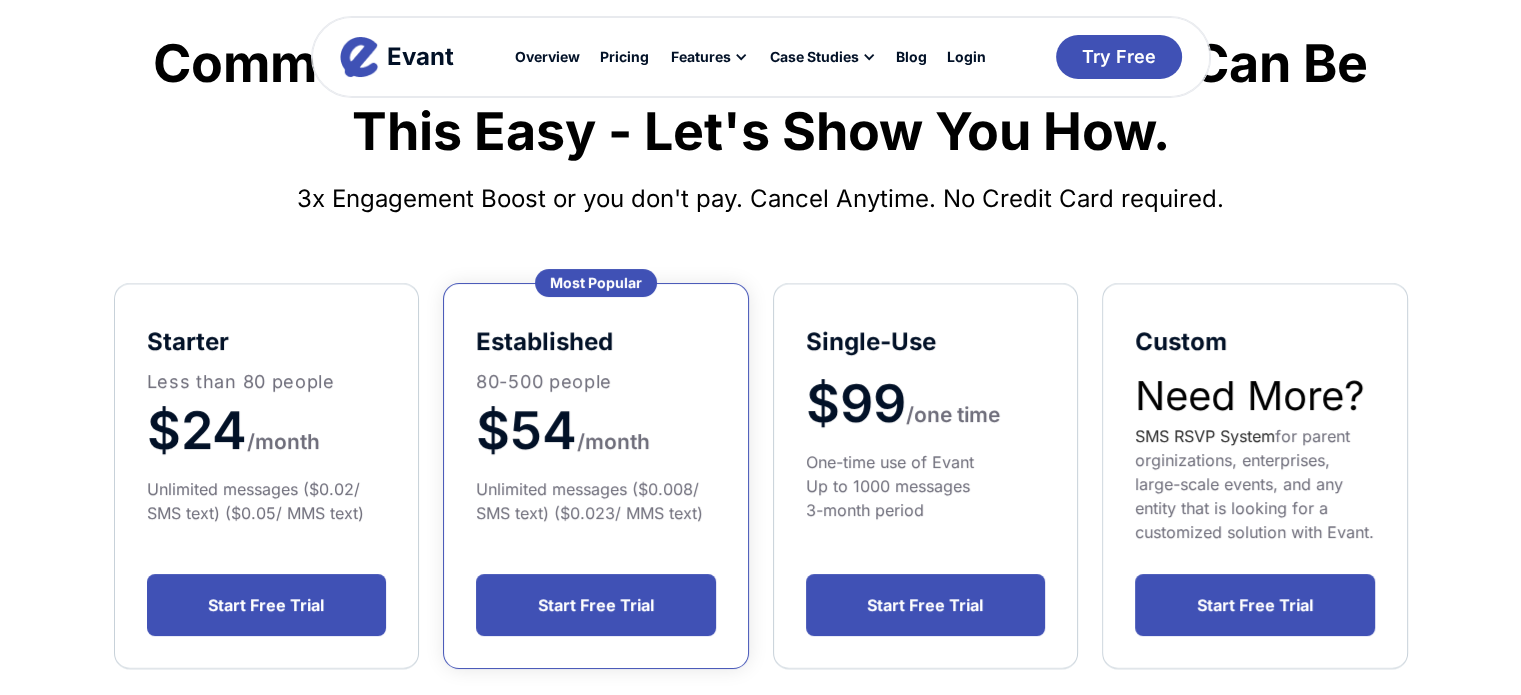 click on "SMS RSVP System" at bounding box center (1205, 436) 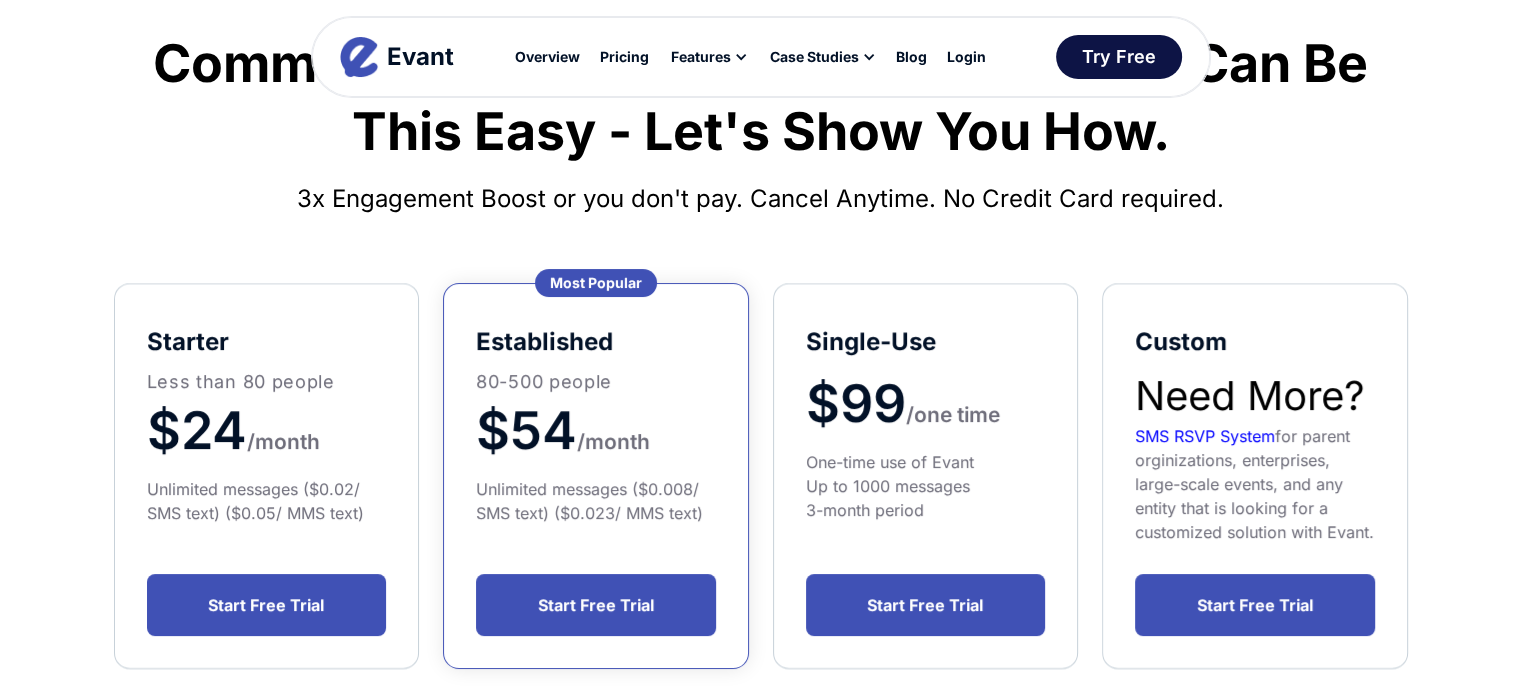 click on "Try Free" at bounding box center (1119, 56) 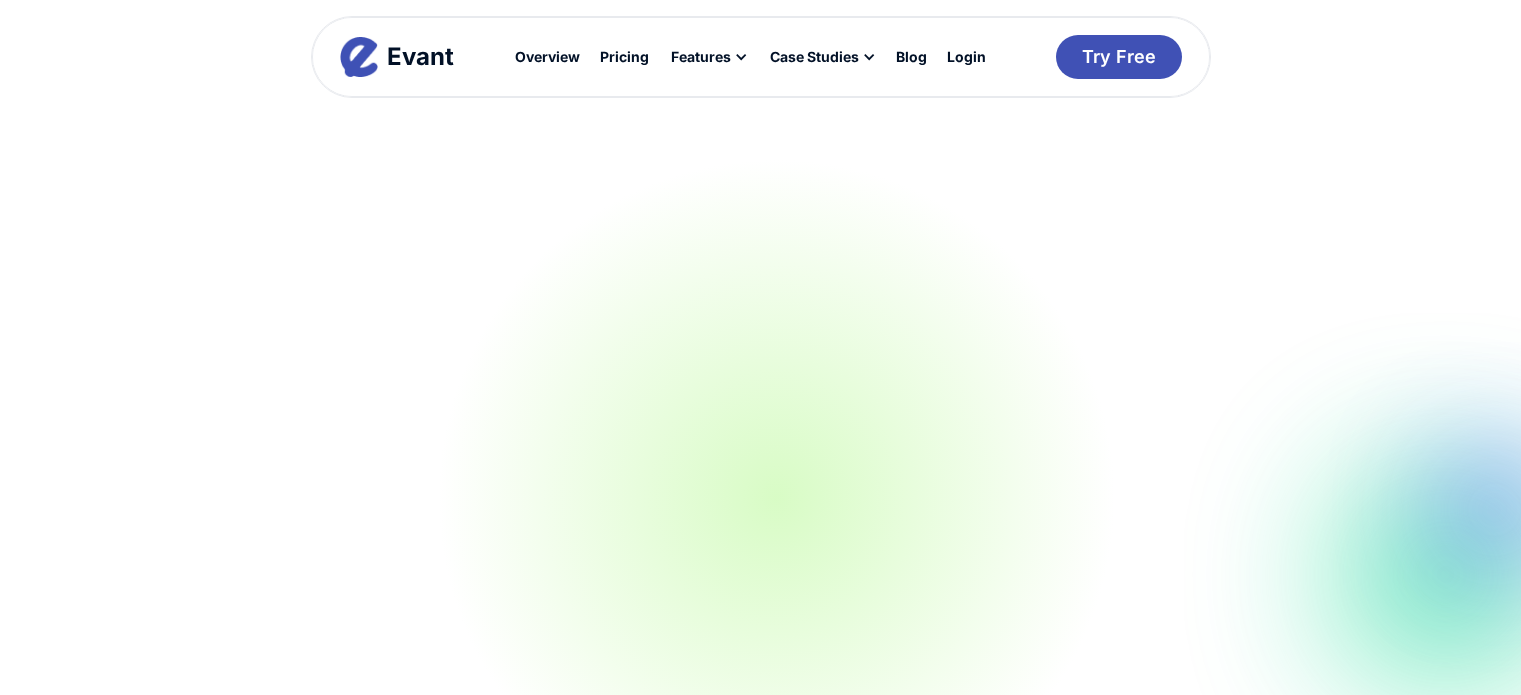 scroll, scrollTop: 0, scrollLeft: 0, axis: both 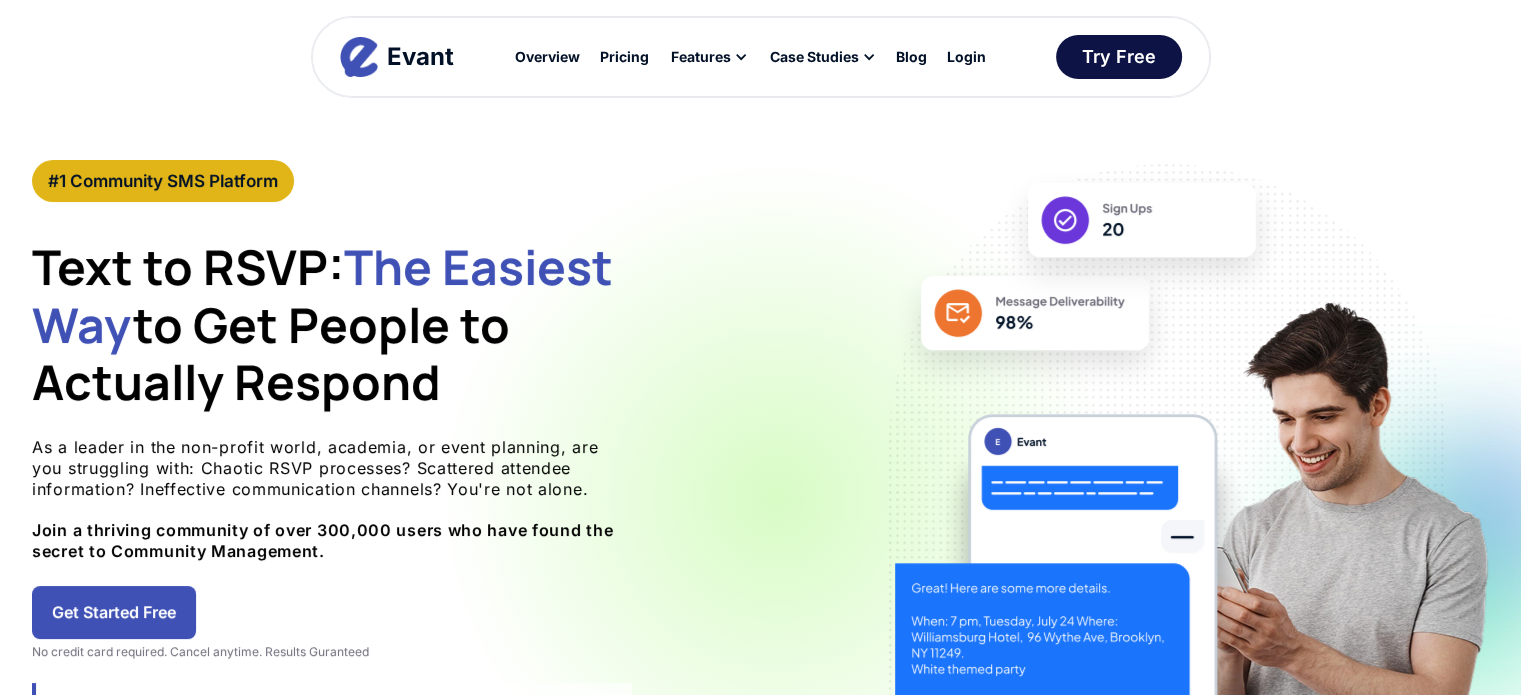 click on "Try Free" at bounding box center (1118, 56) 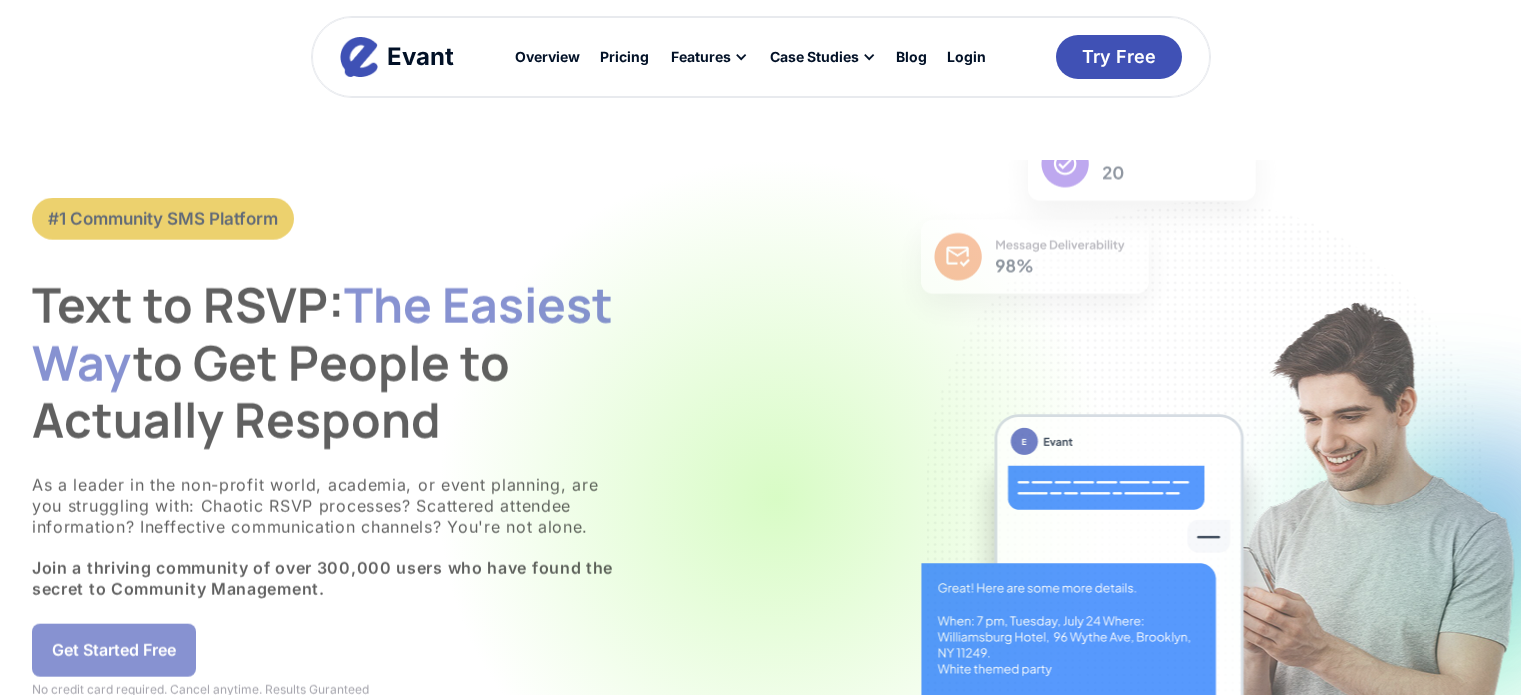 scroll, scrollTop: 0, scrollLeft: 0, axis: both 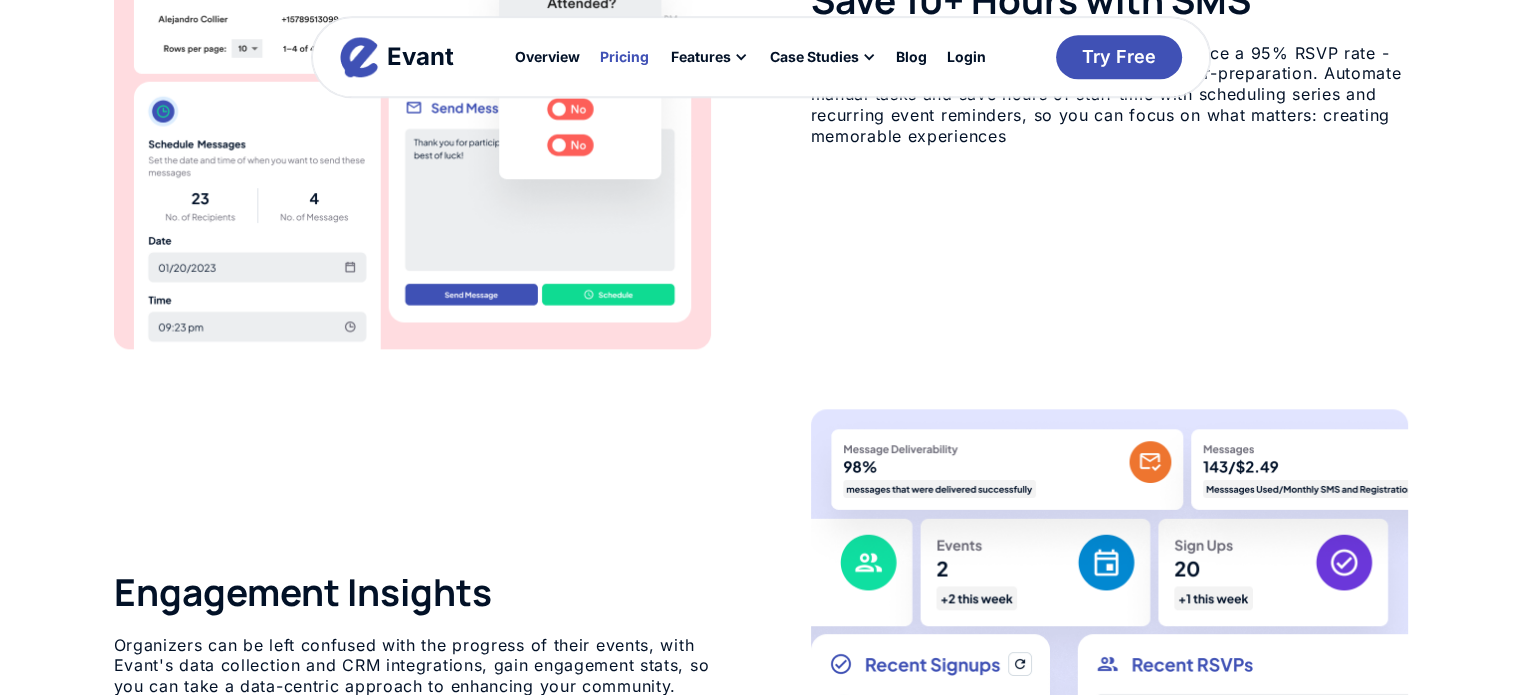 click on "Pricing" at bounding box center [624, 57] 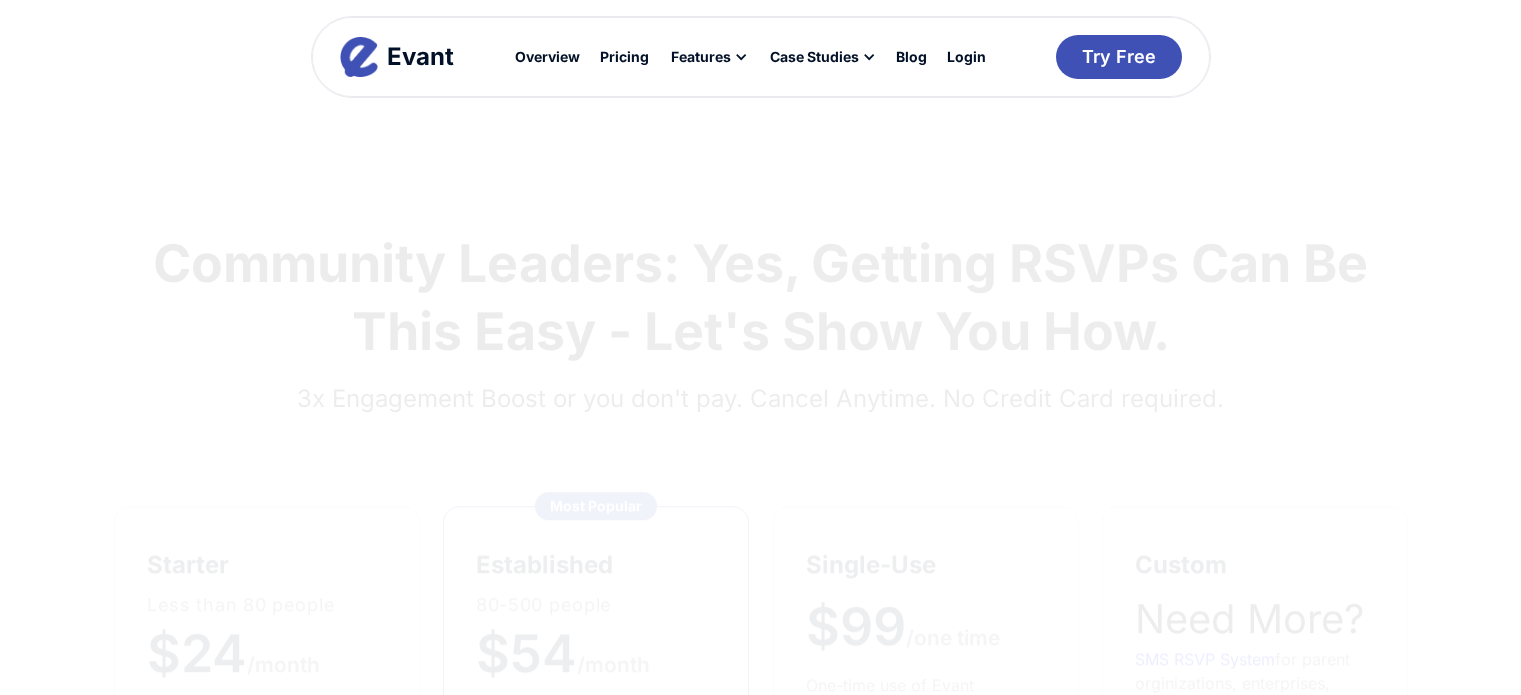 scroll, scrollTop: 0, scrollLeft: 0, axis: both 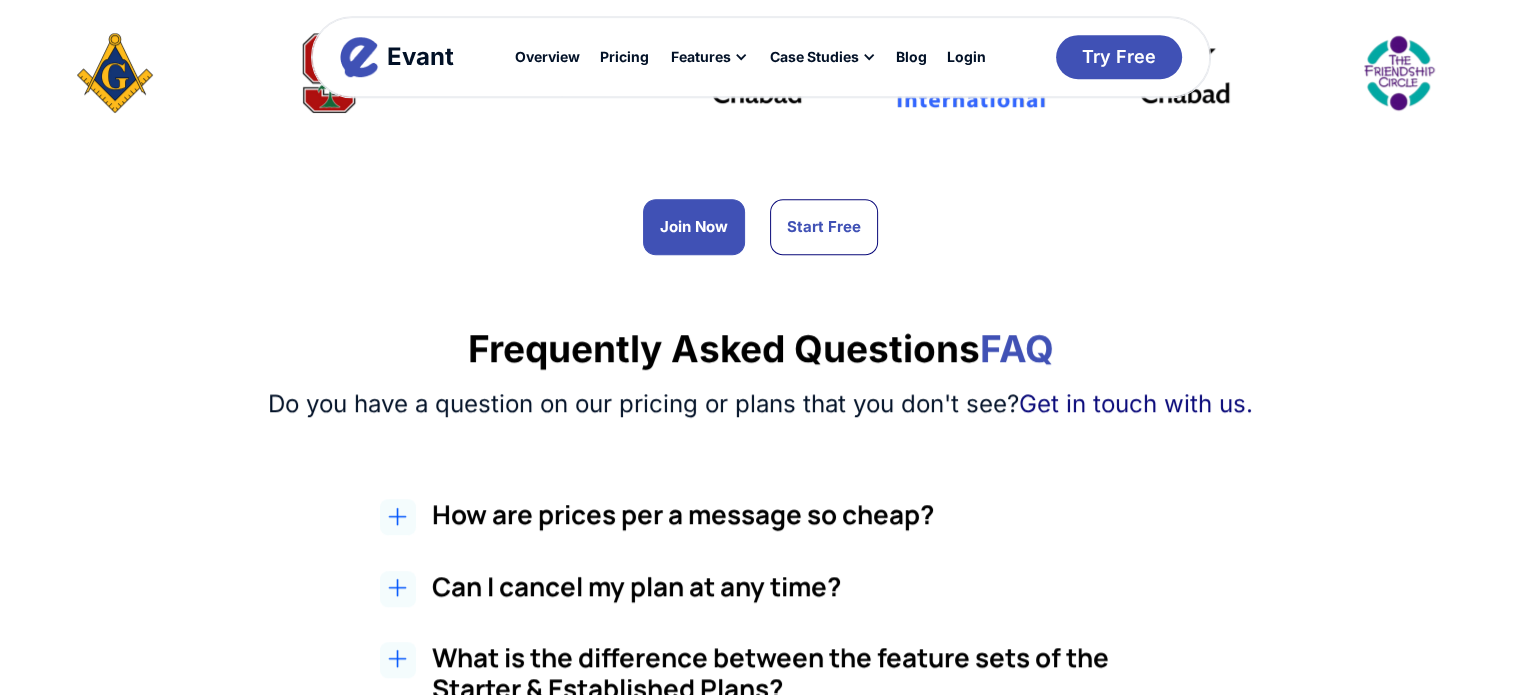 click on "How are prices per a message so cheap?" at bounding box center (807, 514) 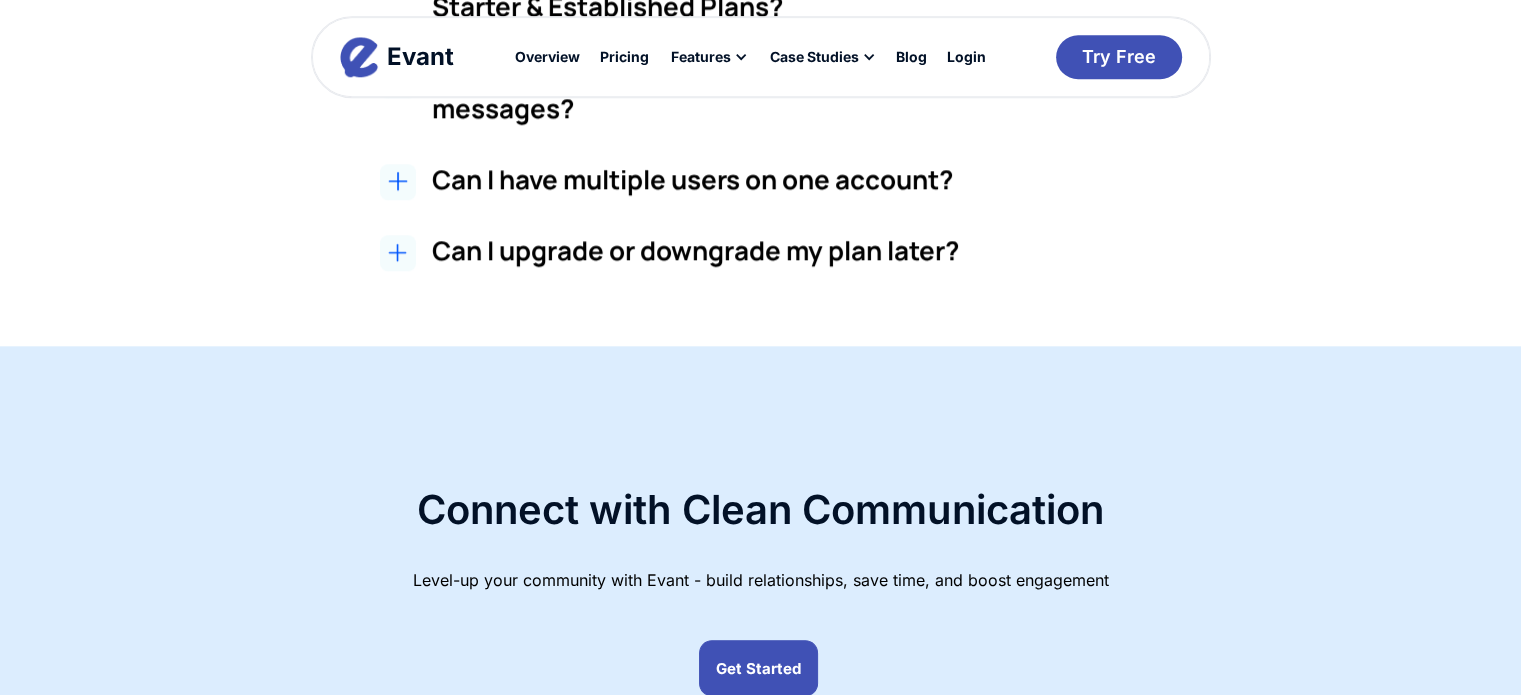 scroll, scrollTop: 2400, scrollLeft: 0, axis: vertical 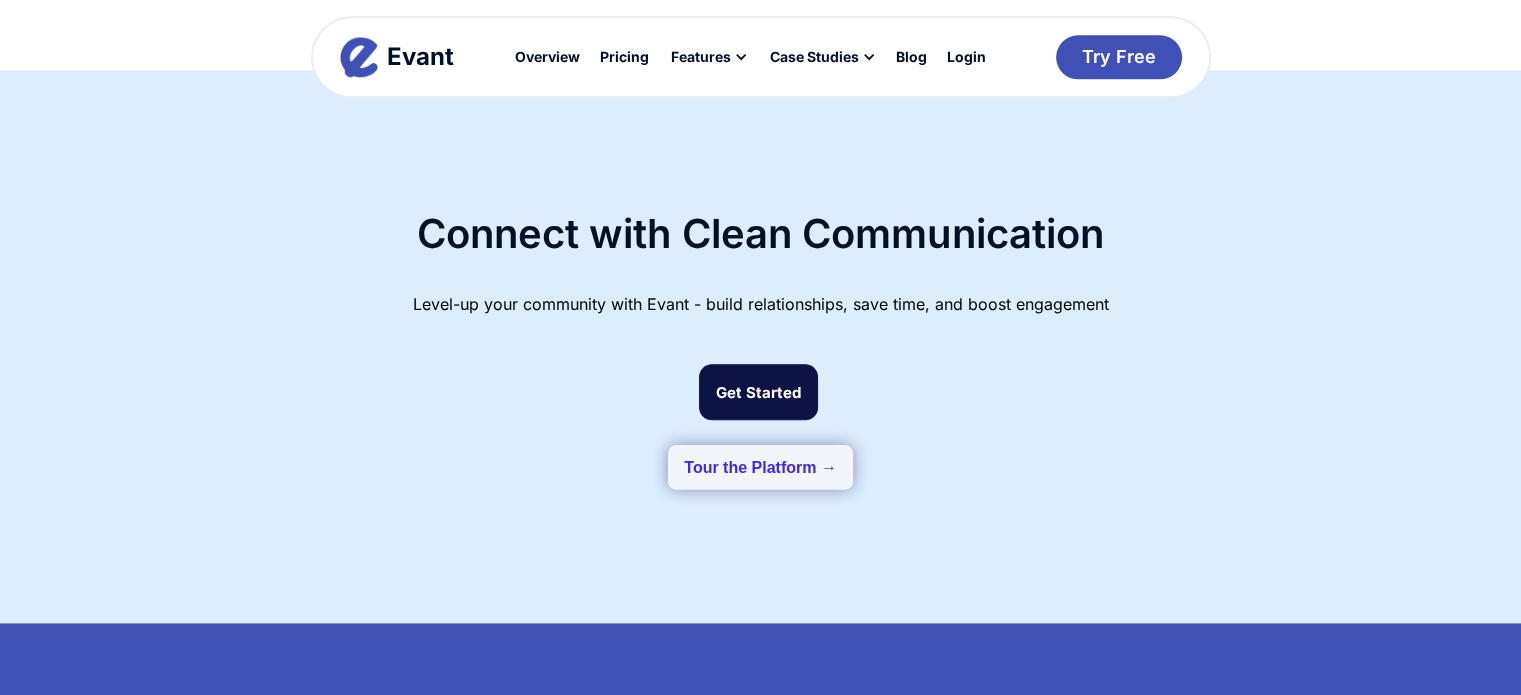click on "Get Started" at bounding box center [758, 392] 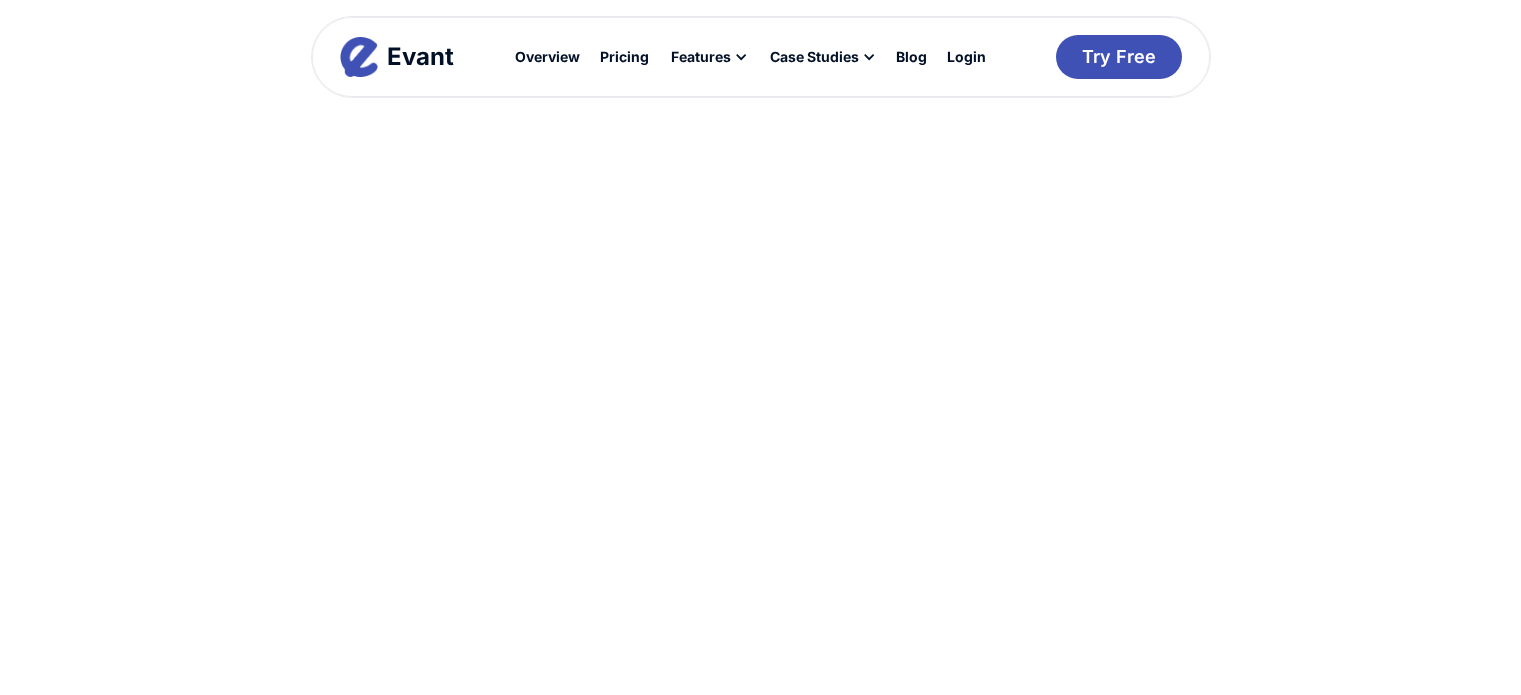 scroll, scrollTop: 2480, scrollLeft: 0, axis: vertical 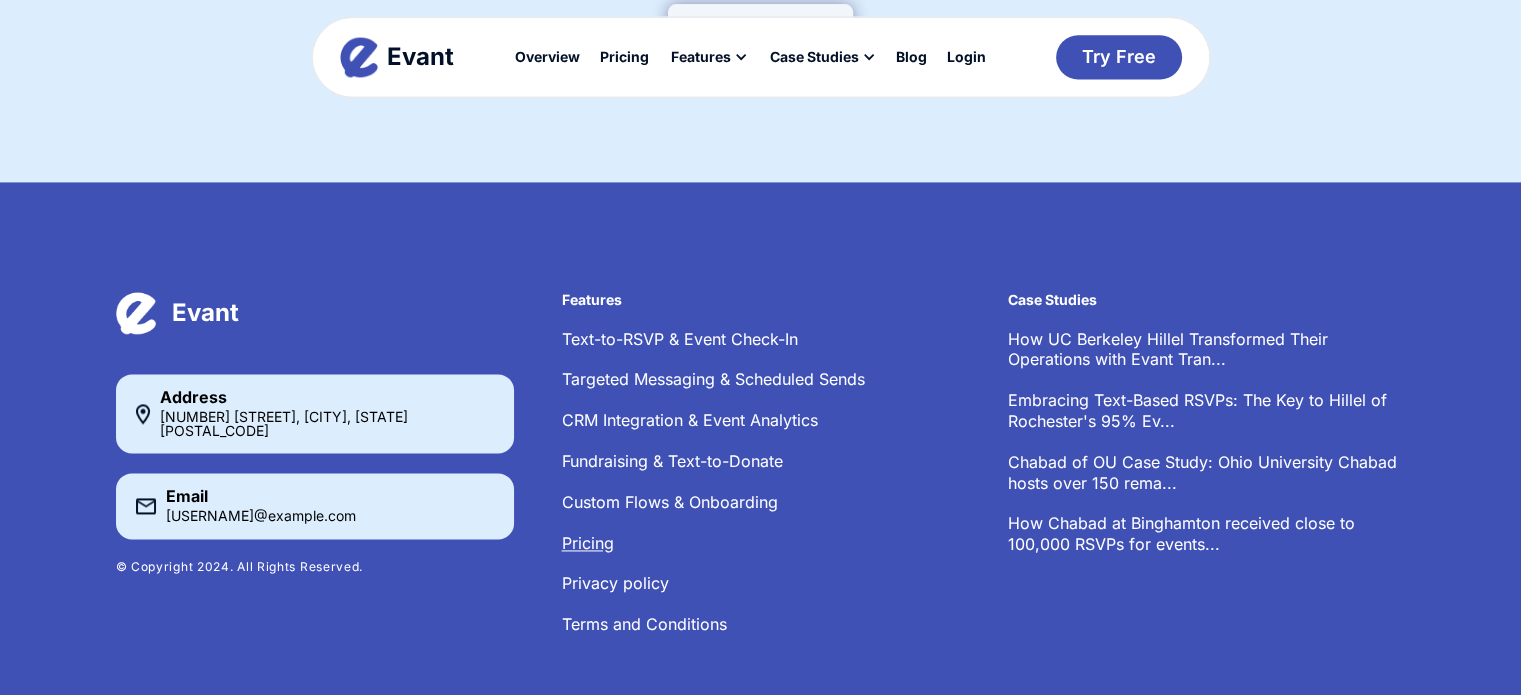 click on "Pricing" at bounding box center (588, 543) 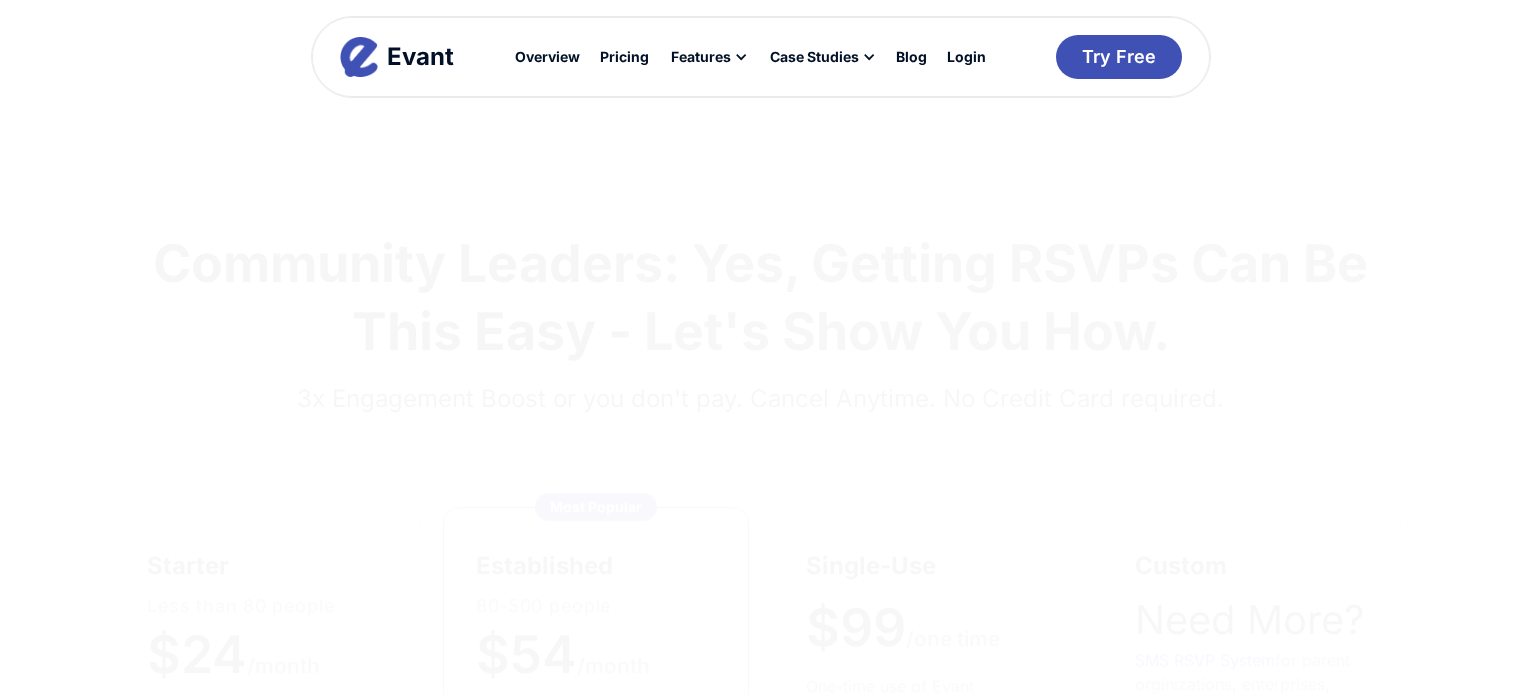 scroll, scrollTop: 0, scrollLeft: 0, axis: both 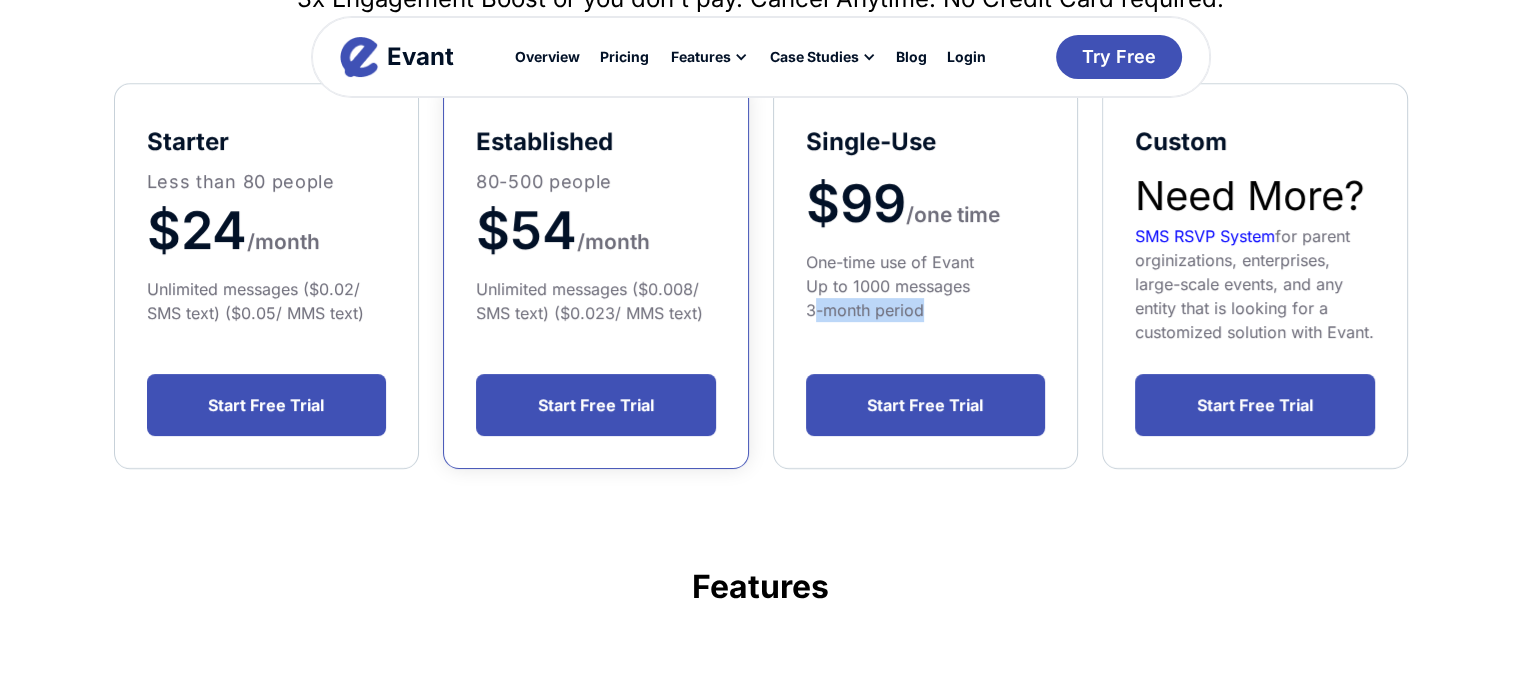 drag, startPoint x: 811, startPoint y: 310, endPoint x: 951, endPoint y: 322, distance: 140.51335 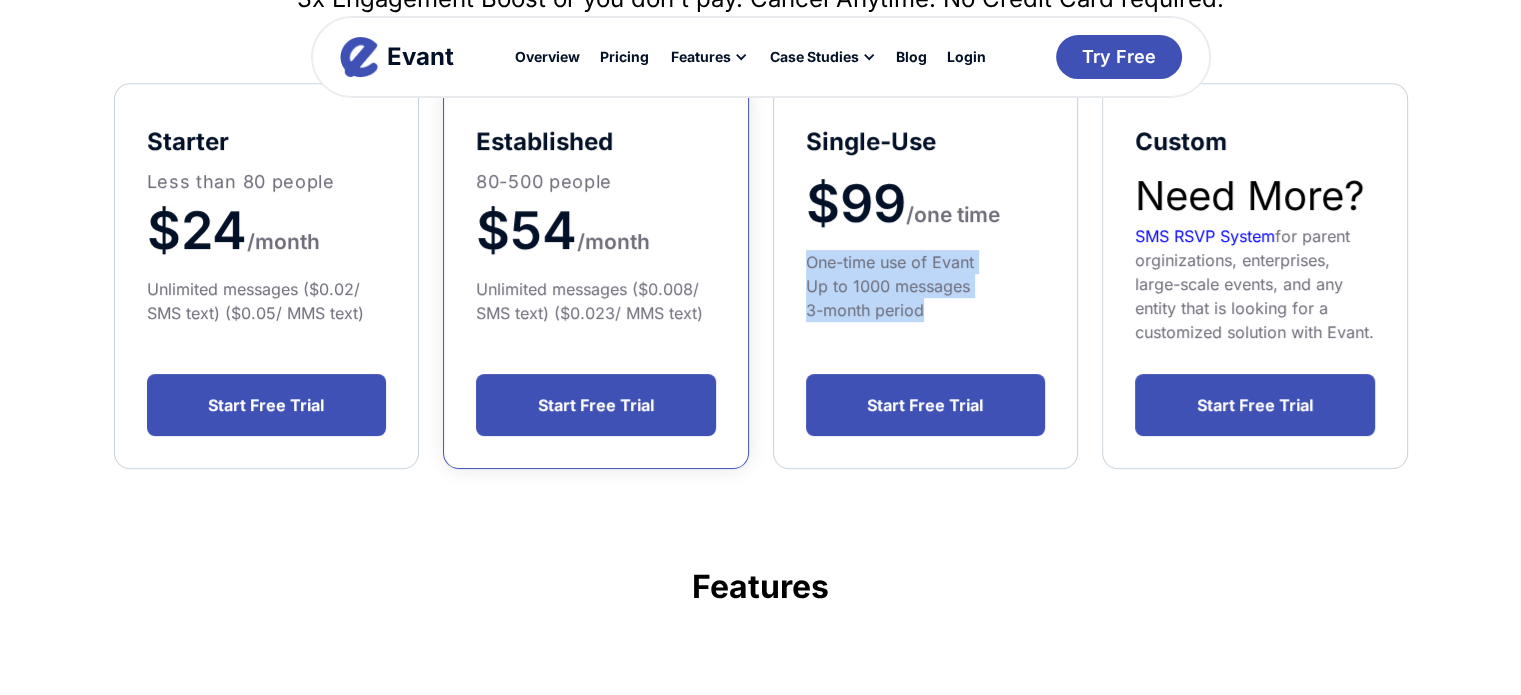 drag, startPoint x: 792, startPoint y: 254, endPoint x: 976, endPoint y: 323, distance: 196.51208 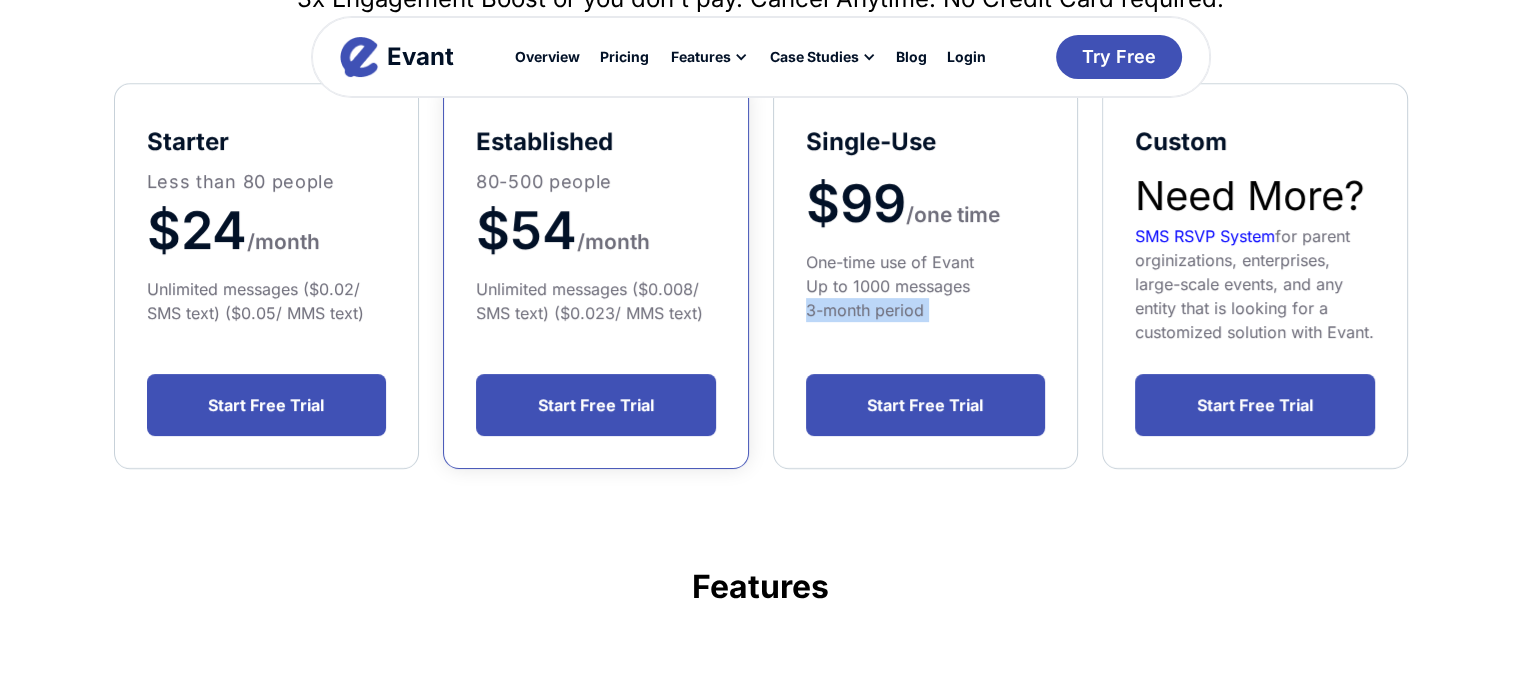 click on "One-time use of Evant Up to 1000 messages [DURATION]" at bounding box center (926, 286) 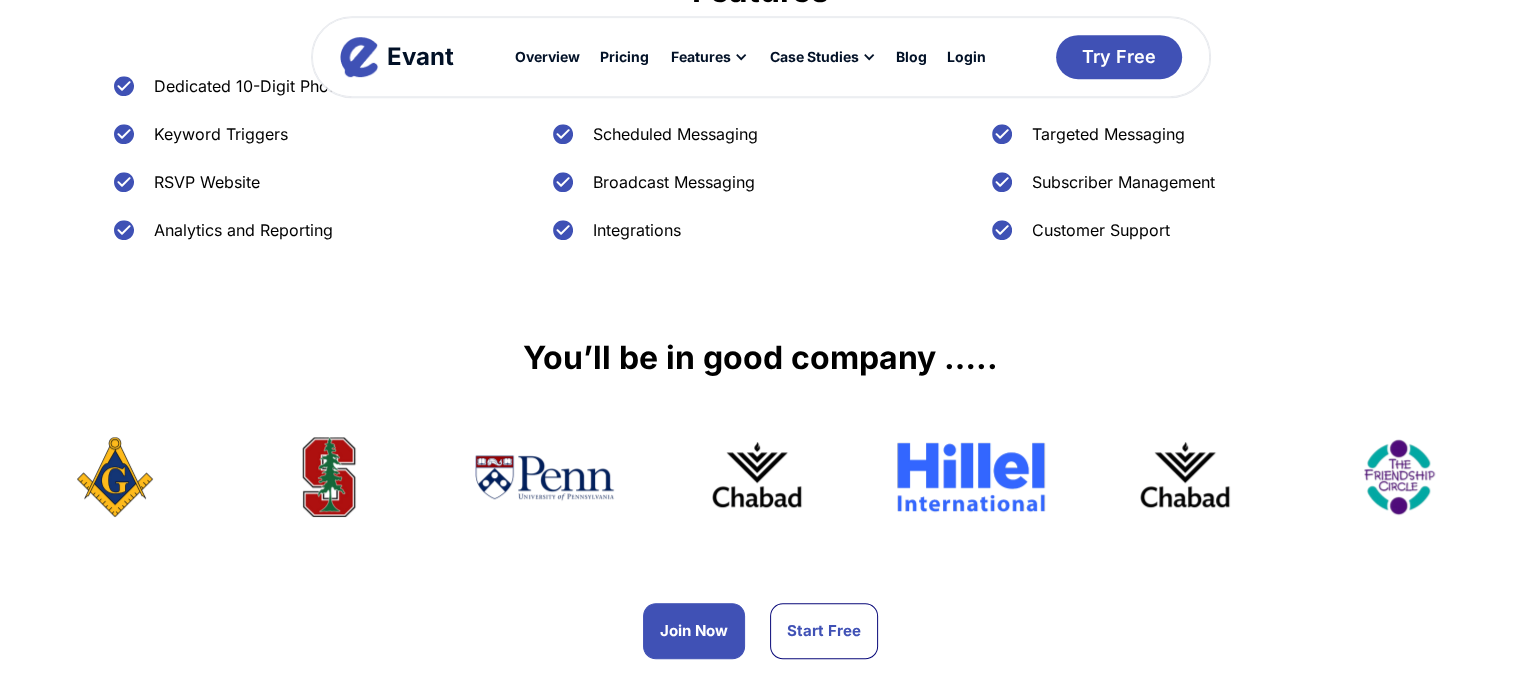 scroll, scrollTop: 1000, scrollLeft: 0, axis: vertical 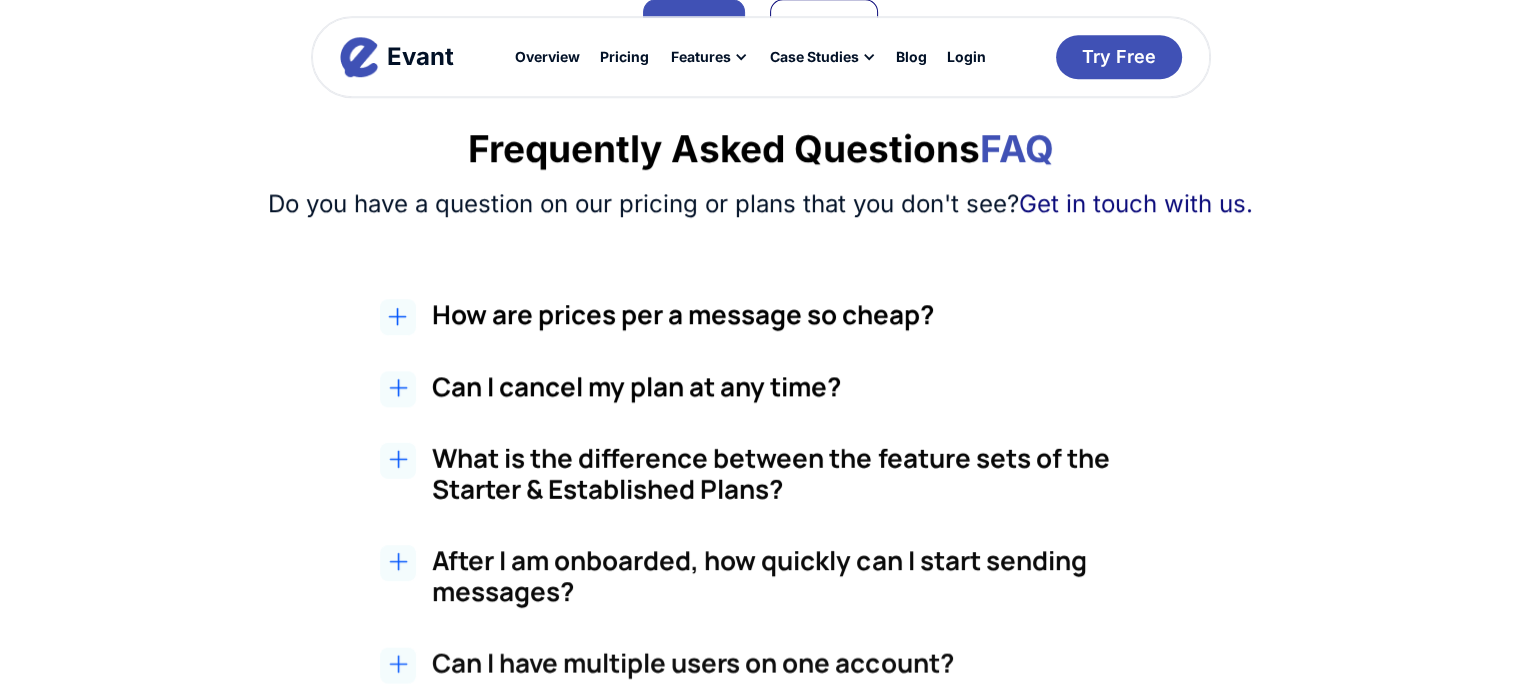 click on "How are prices per a message so cheap? At Evant, we've built relationships with top SMS providers, allowing us to pass the savings down to our customers. Due to our high volume of messages, we receive bulk pricing per message." at bounding box center [807, 319] 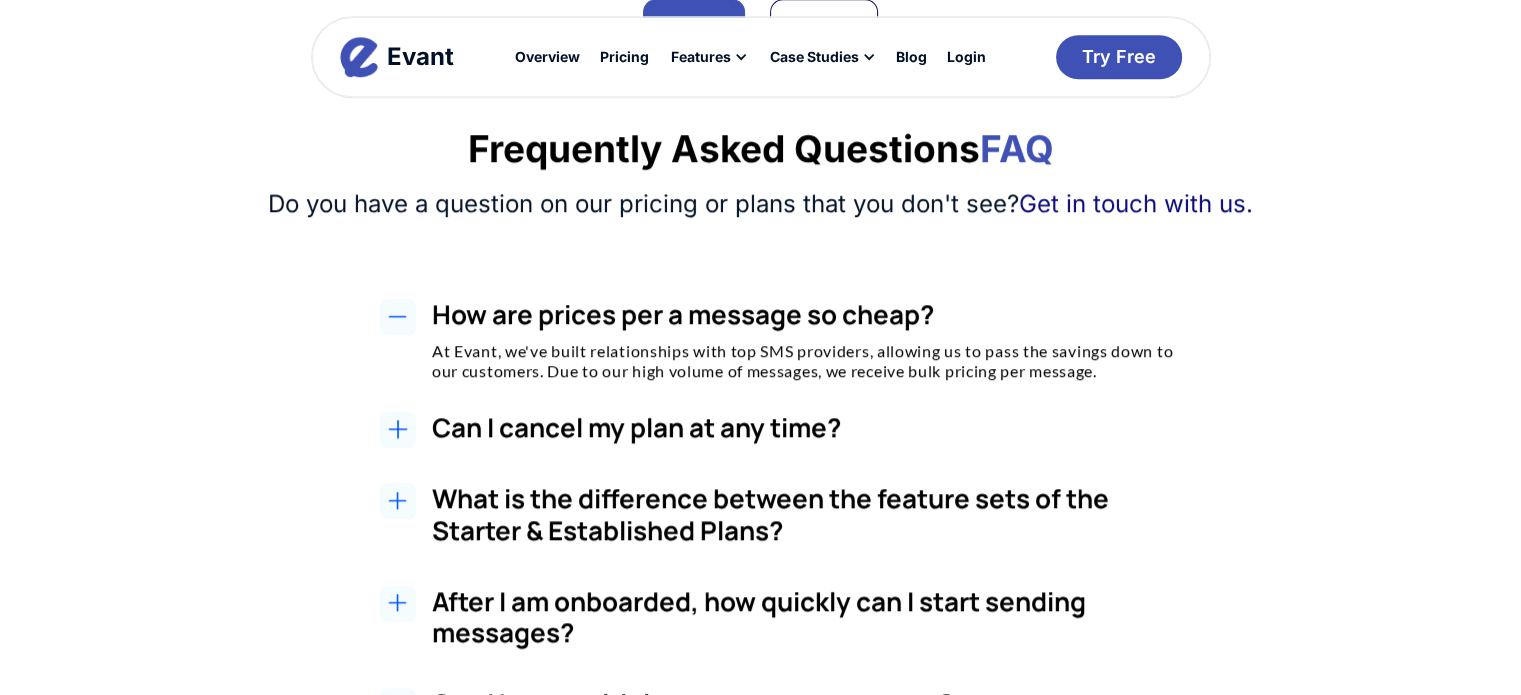 click on "Can I cancel my plan at any time?" at bounding box center [807, 427] 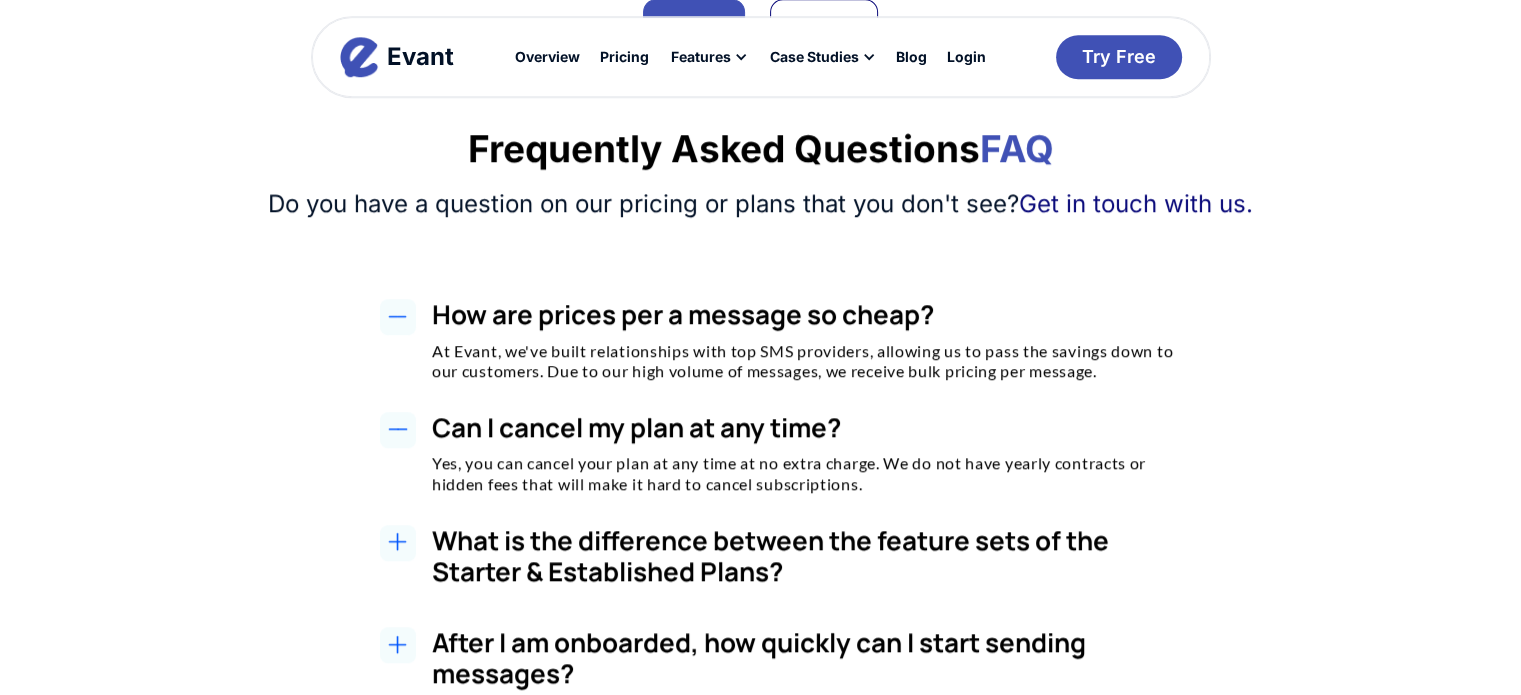 click on "What is the difference between the feature sets of the Starter & Established Plans?" at bounding box center [807, 556] 